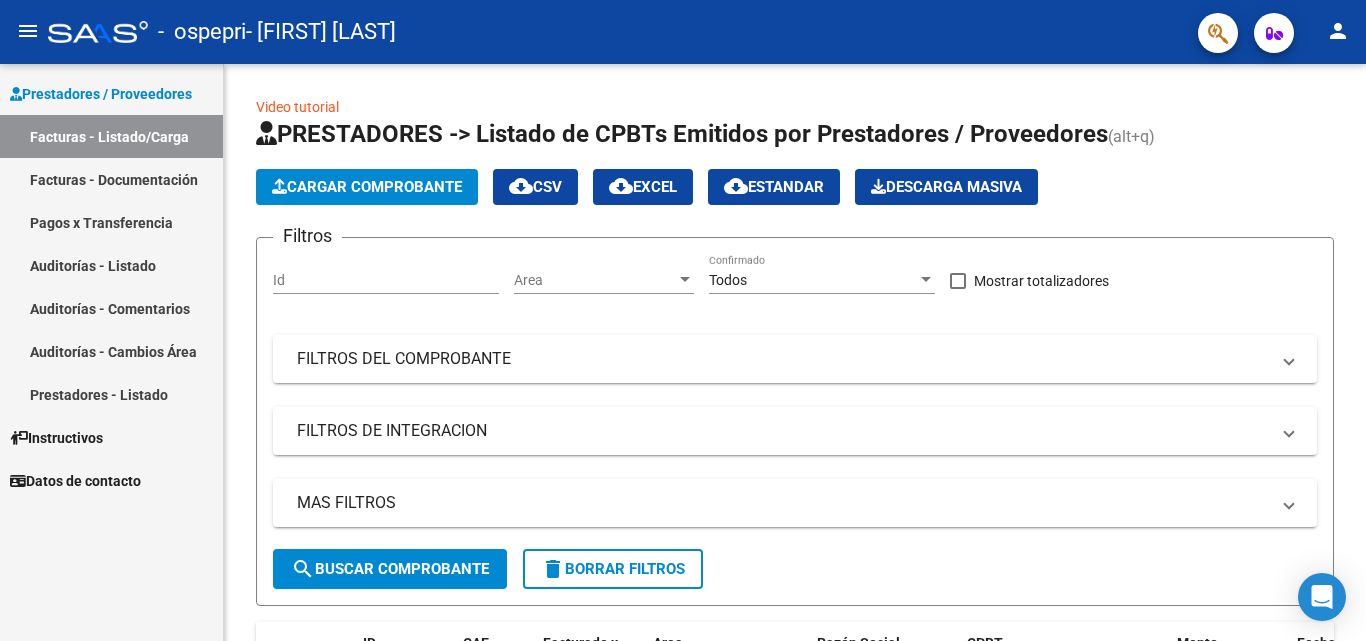 scroll, scrollTop: 0, scrollLeft: 0, axis: both 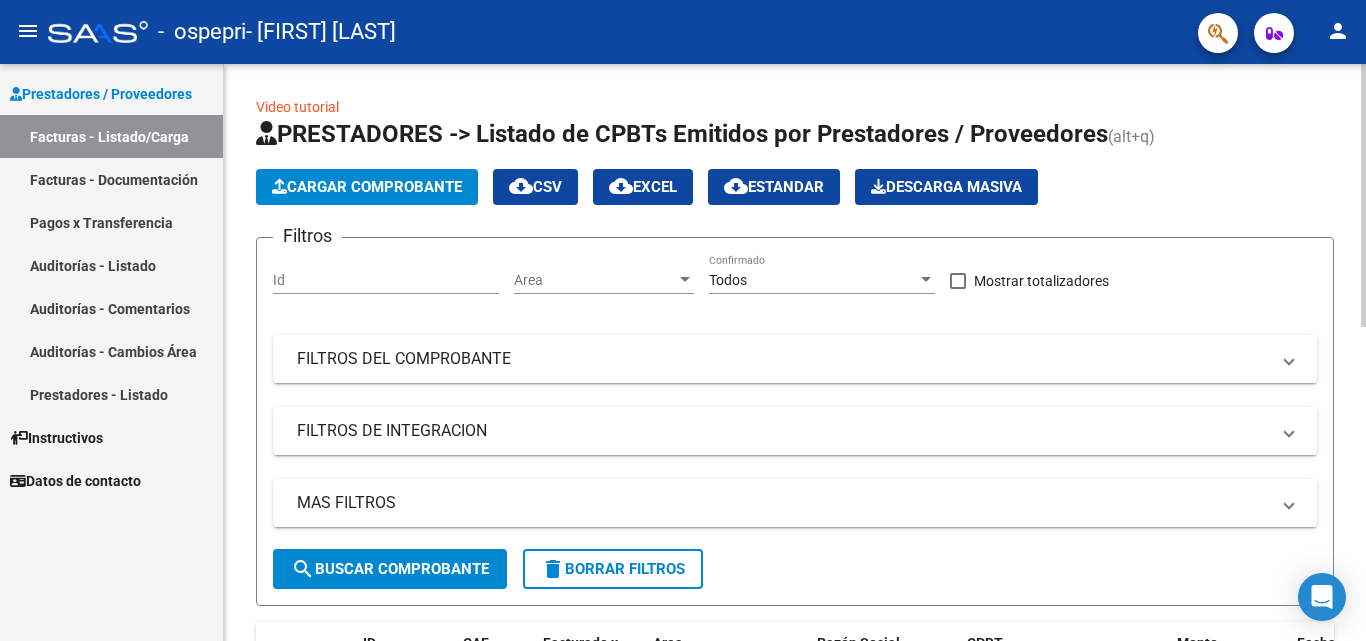 click on "Cargar Comprobante" 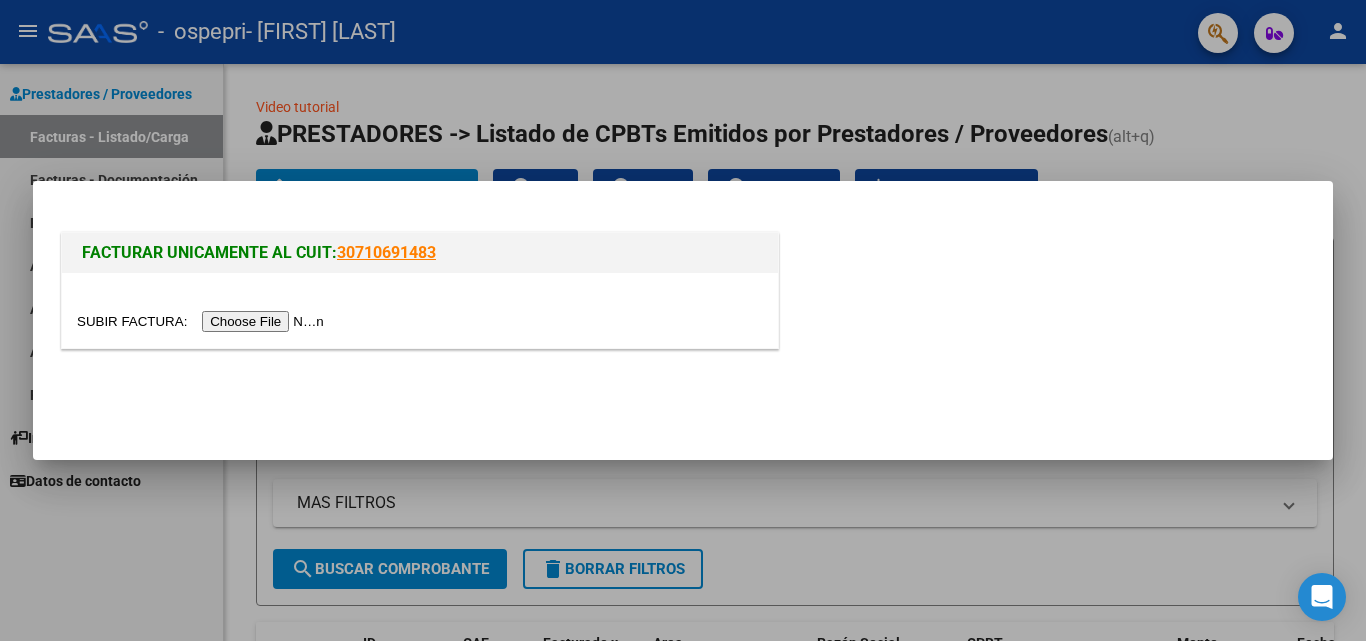 click at bounding box center [203, 321] 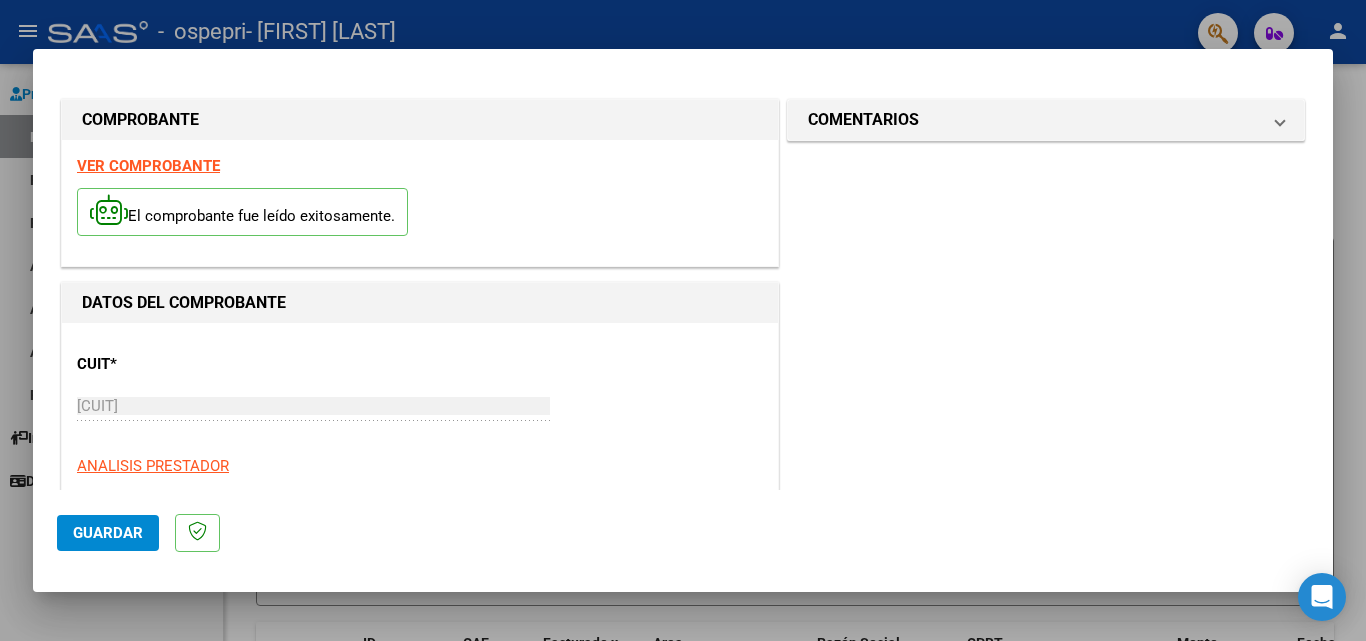 click on "Guardar" 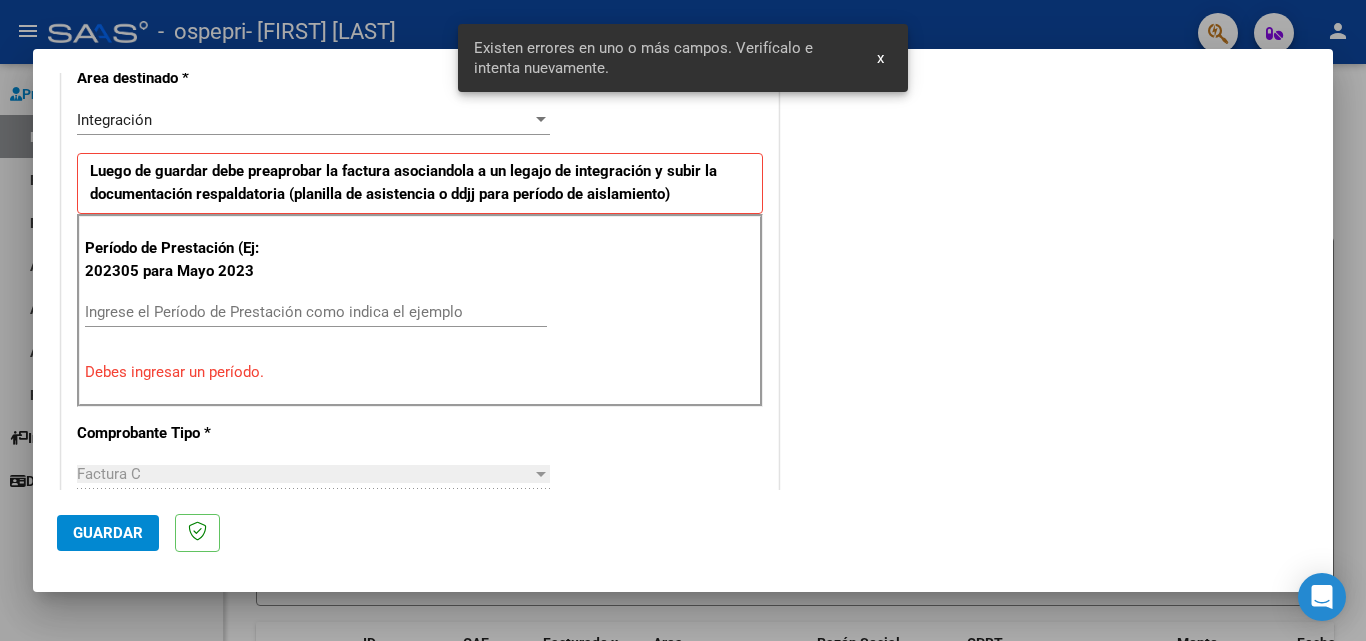 scroll, scrollTop: 451, scrollLeft: 0, axis: vertical 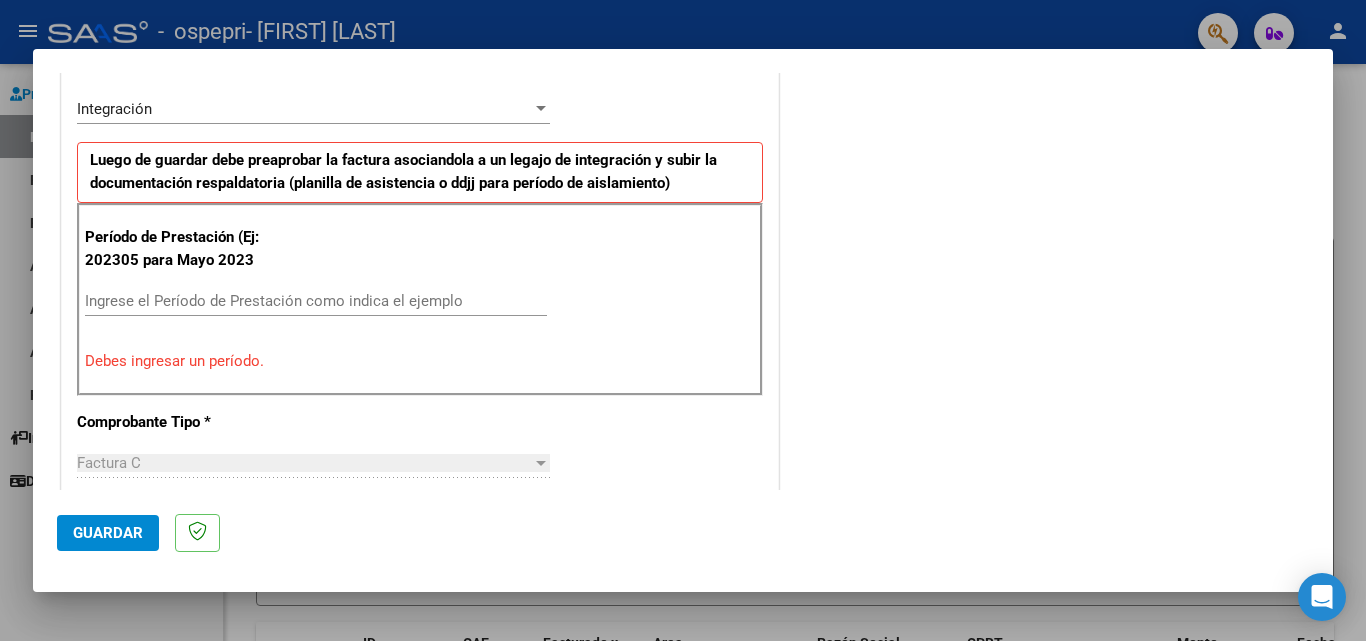 click on "Ingrese el Período de Prestación como indica el ejemplo" at bounding box center [316, 301] 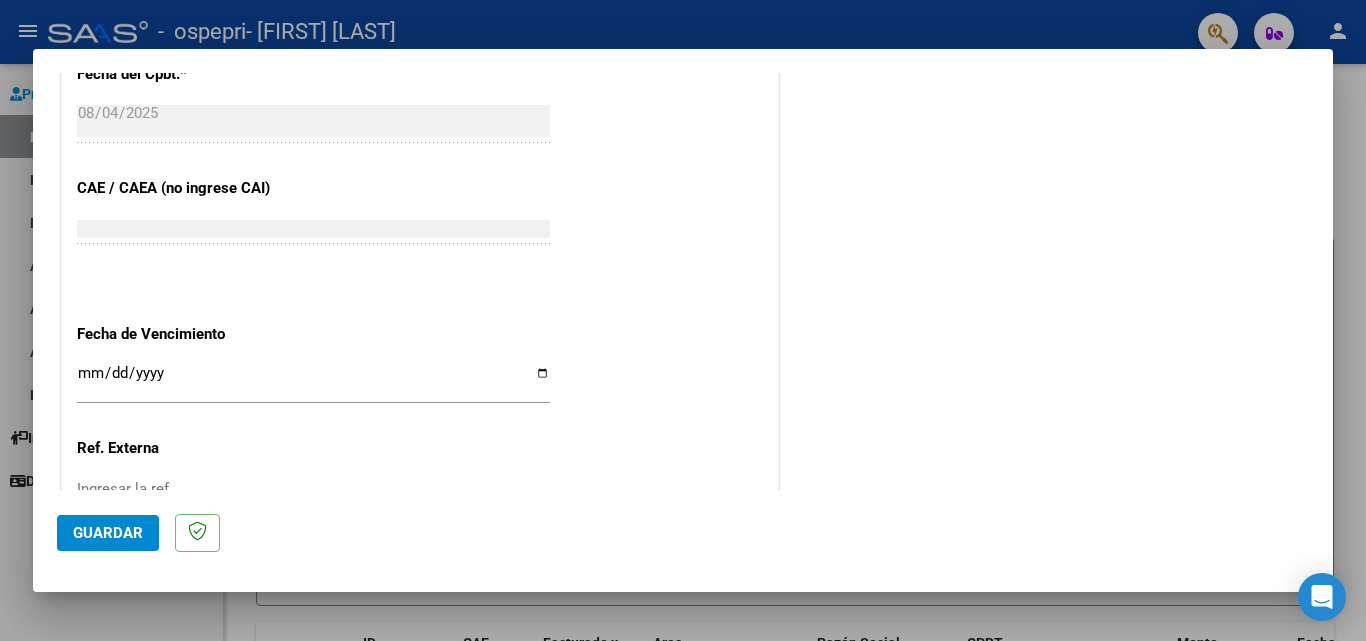 scroll, scrollTop: 1305, scrollLeft: 0, axis: vertical 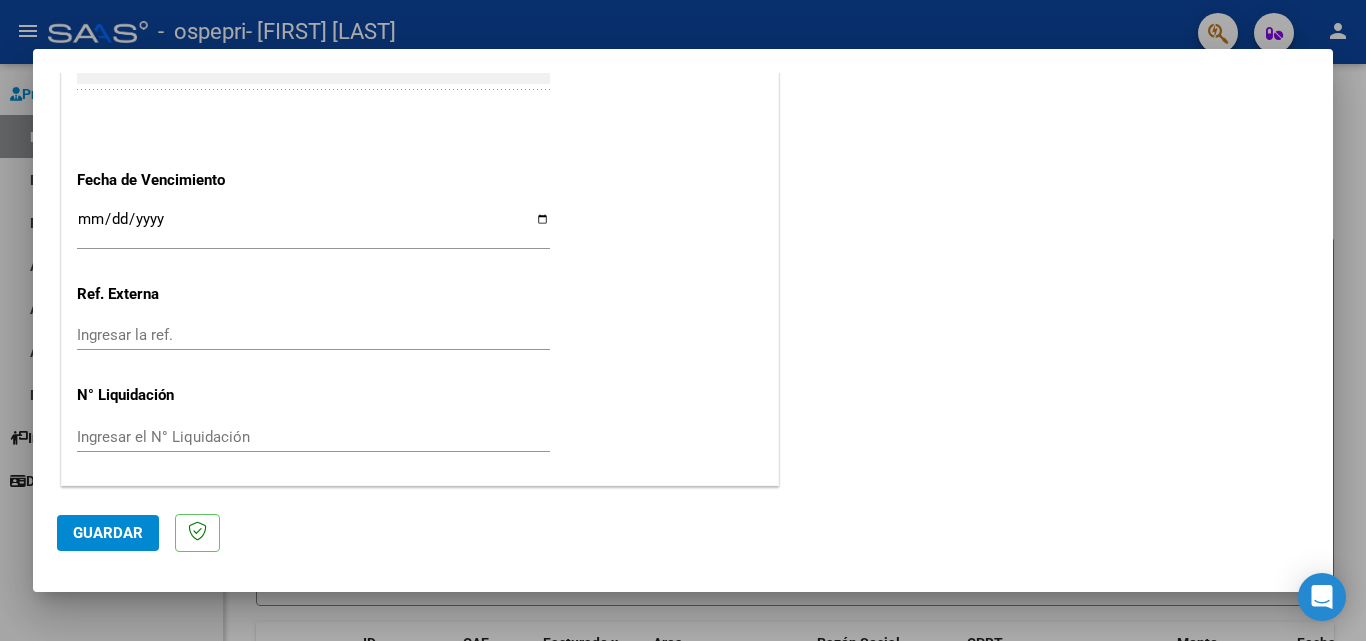 type on "202507" 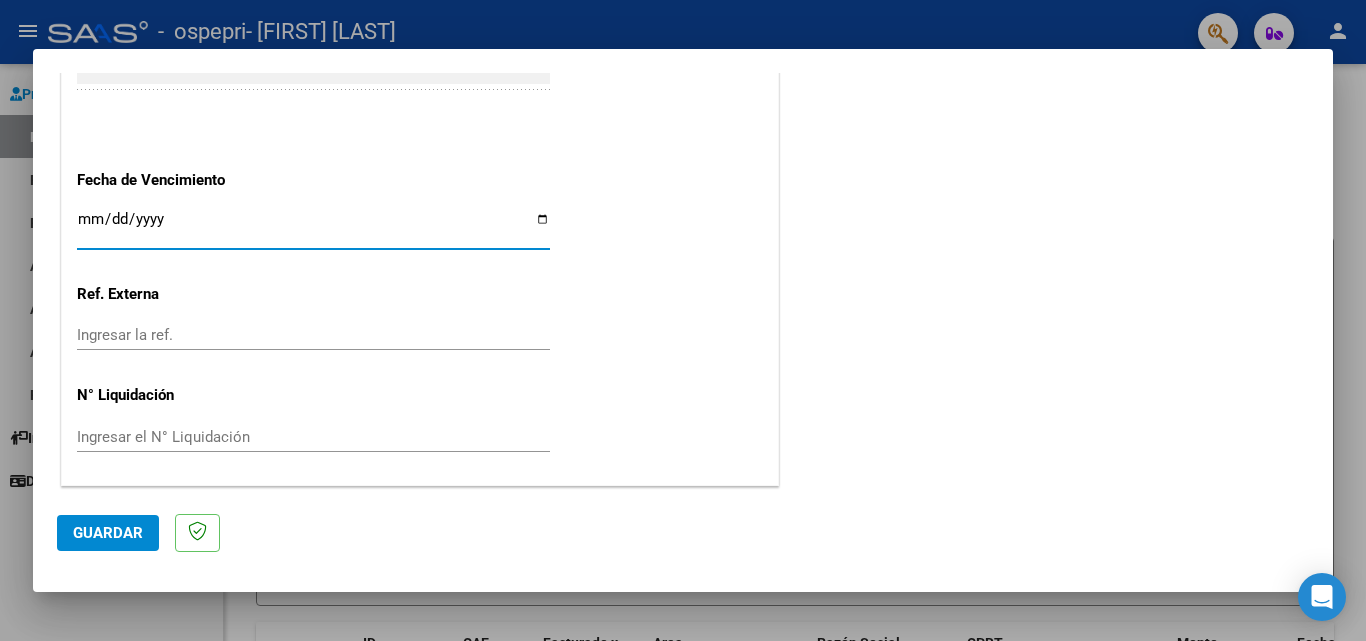 type on "2025-08-04" 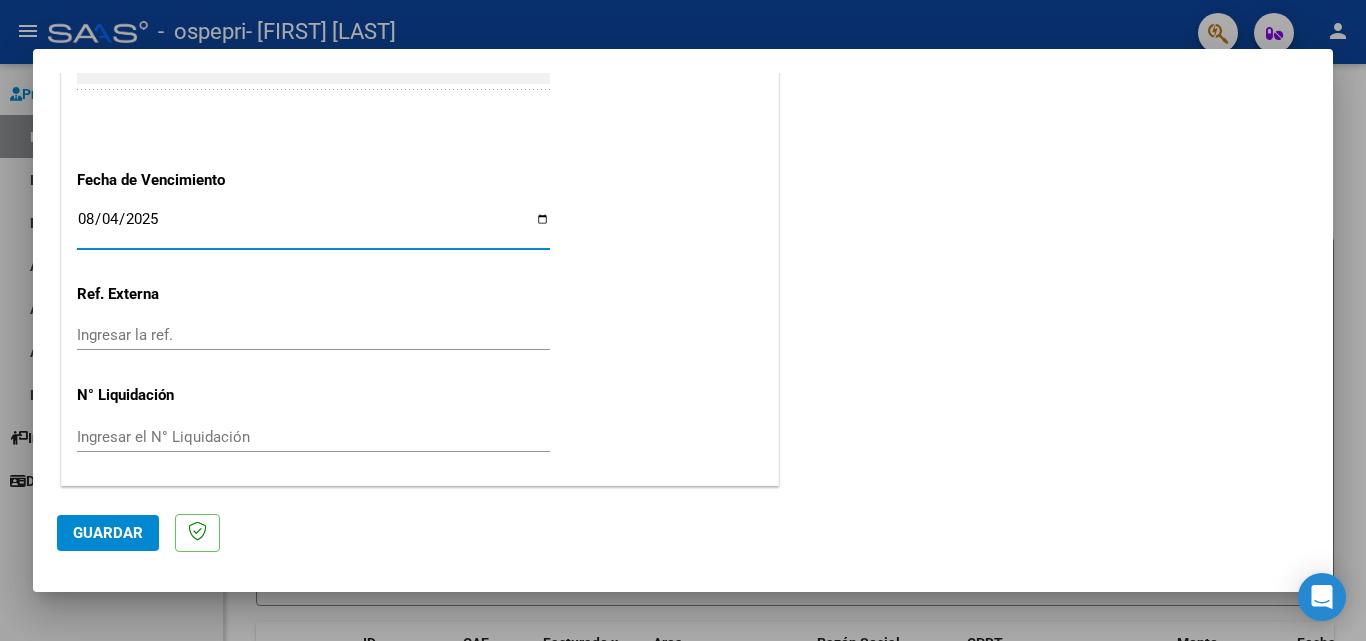 click on "Ingresar la ref." at bounding box center (313, 335) 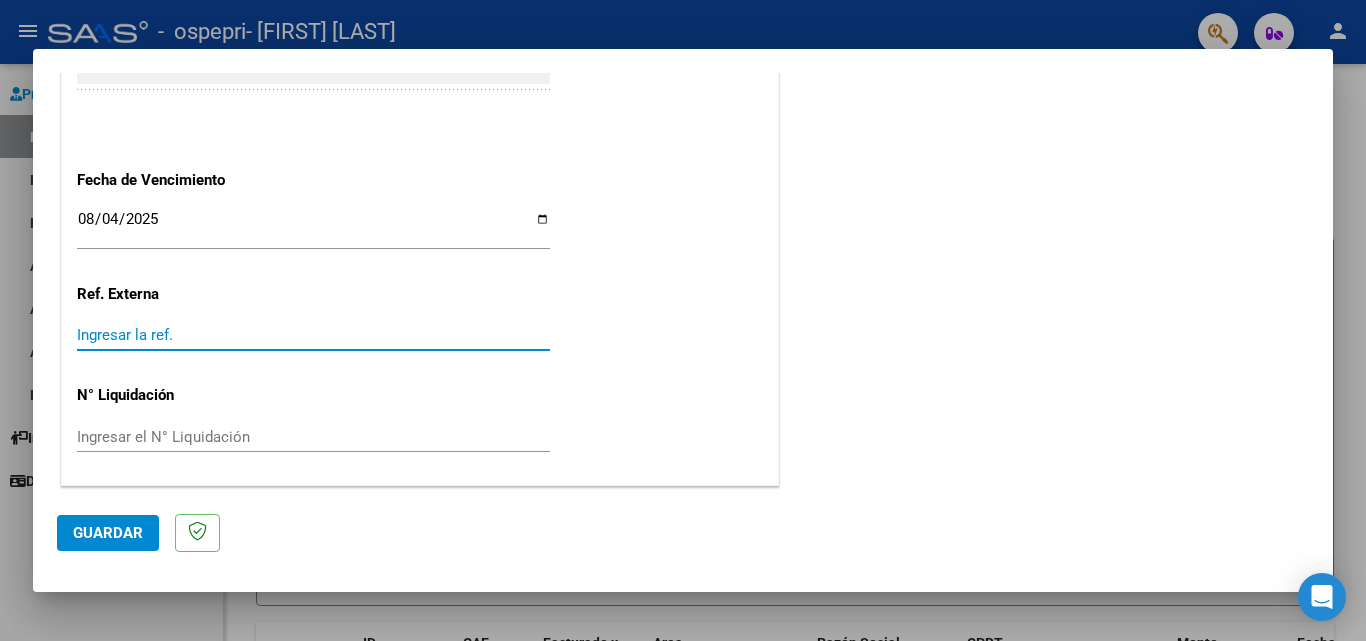 click on "Guardar" 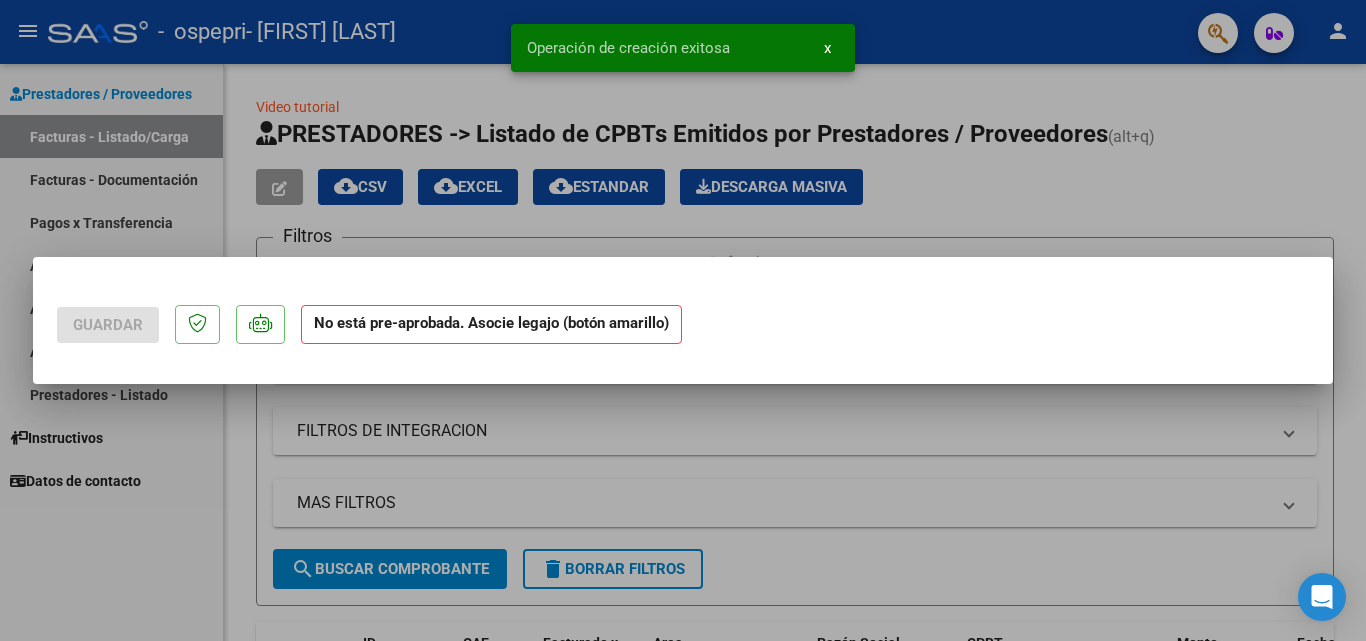 scroll, scrollTop: 0, scrollLeft: 0, axis: both 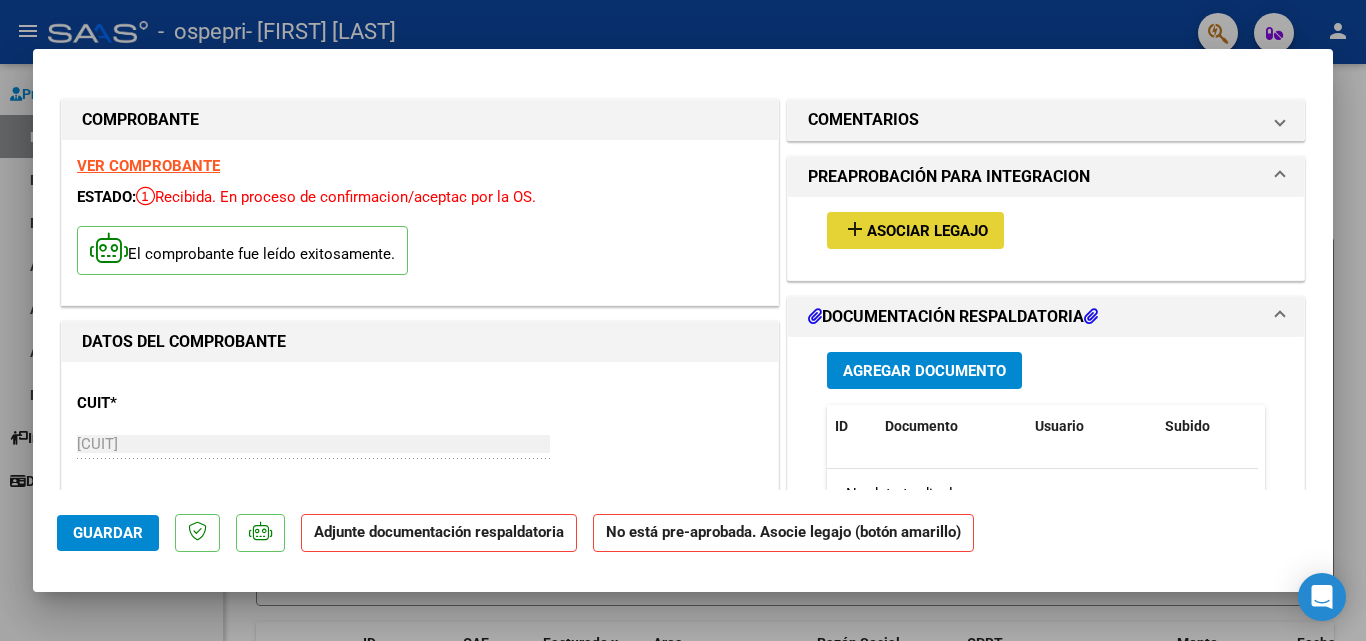 click on "Asociar Legajo" at bounding box center [927, 231] 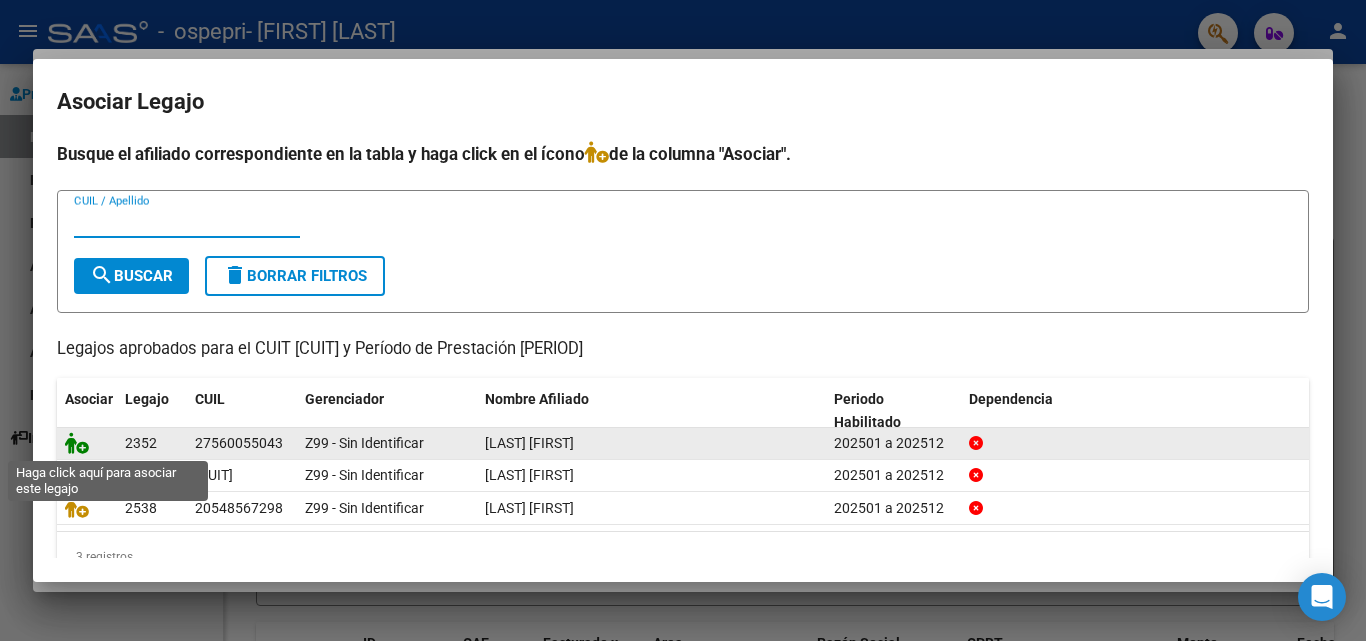 click 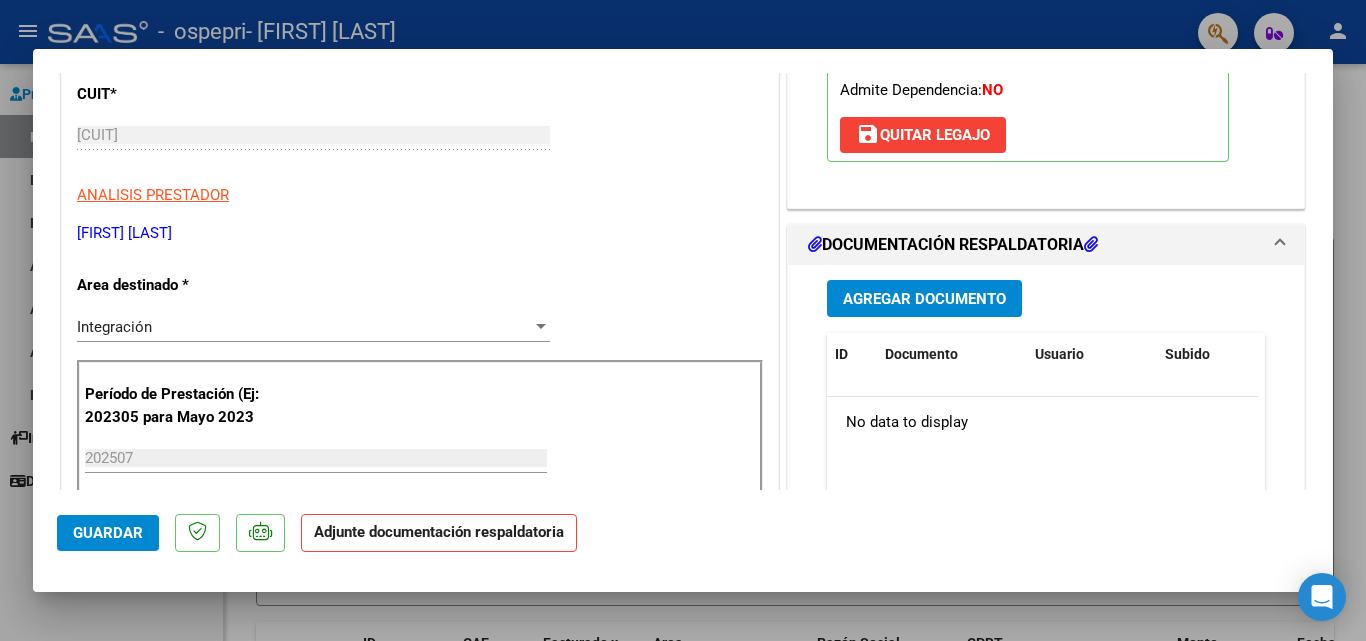 scroll, scrollTop: 273, scrollLeft: 0, axis: vertical 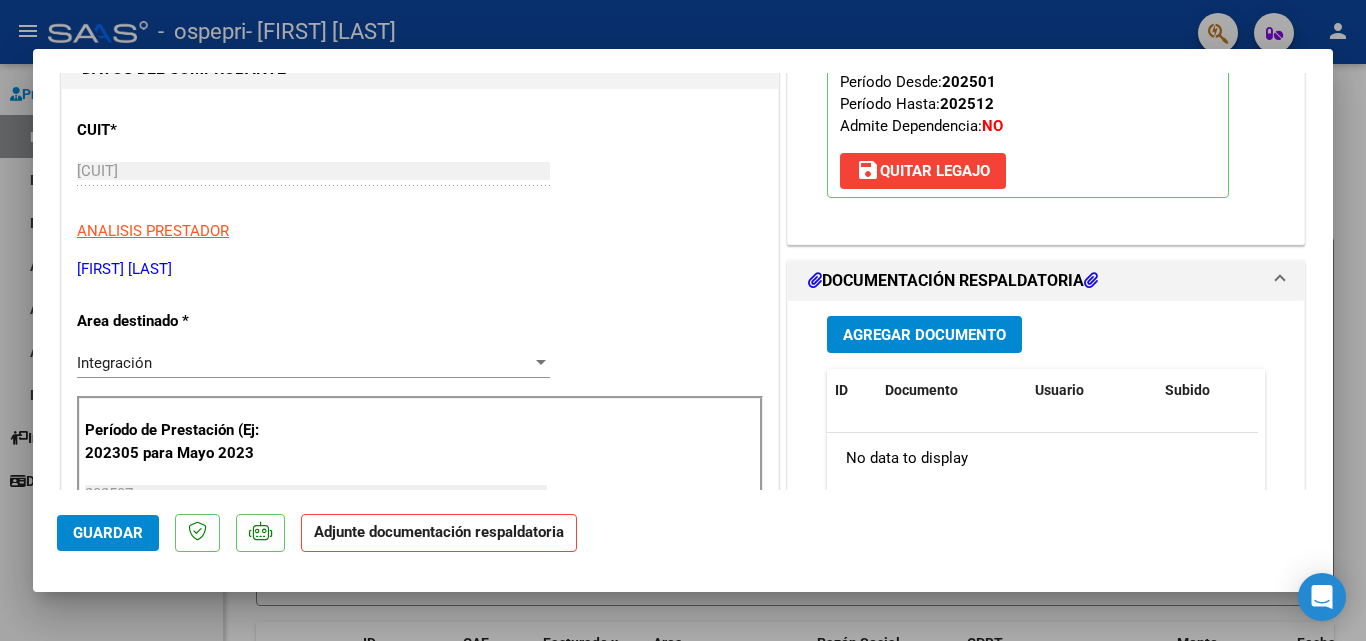 click on "Agregar Documento" at bounding box center [924, 335] 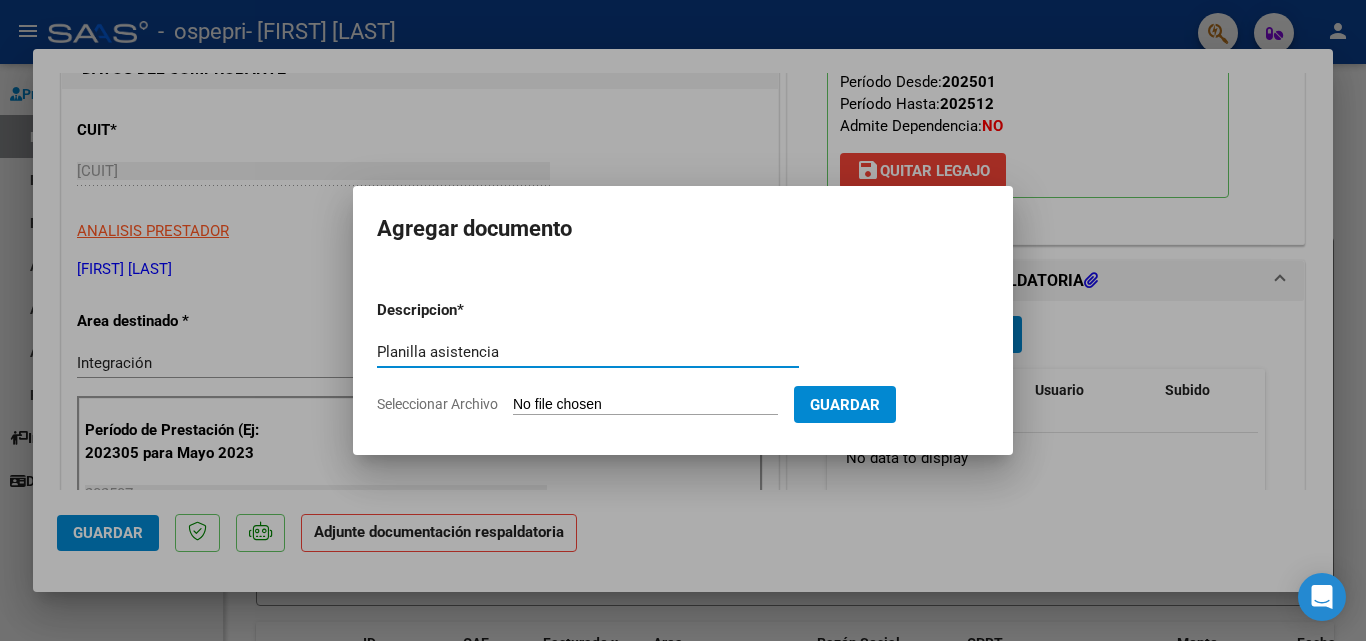 type on "Planilla asistencia" 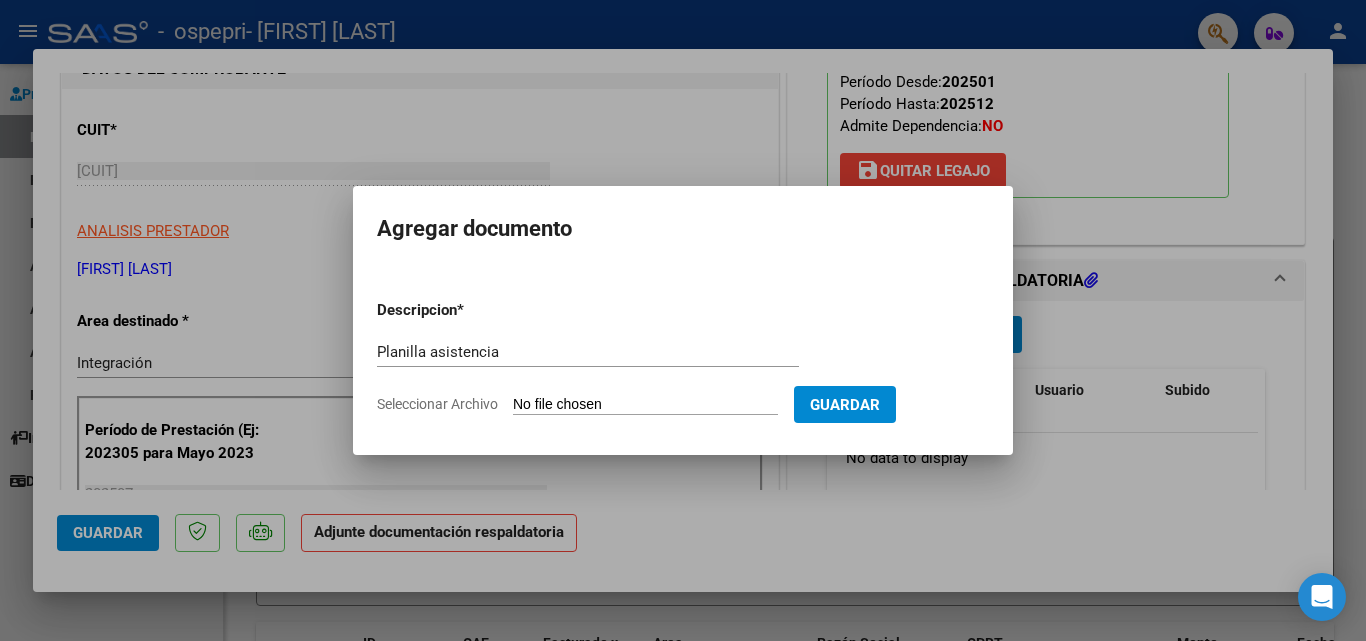 click on "Seleccionar Archivo" 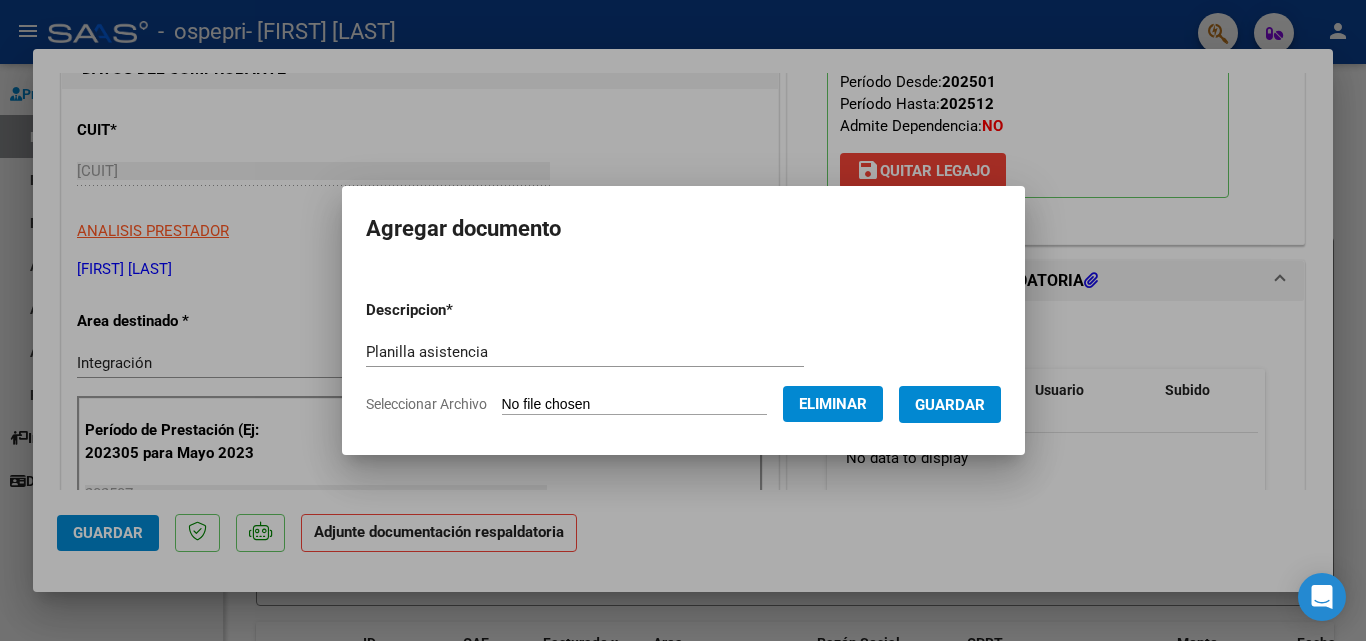 click on "Seleccionar Archivo" 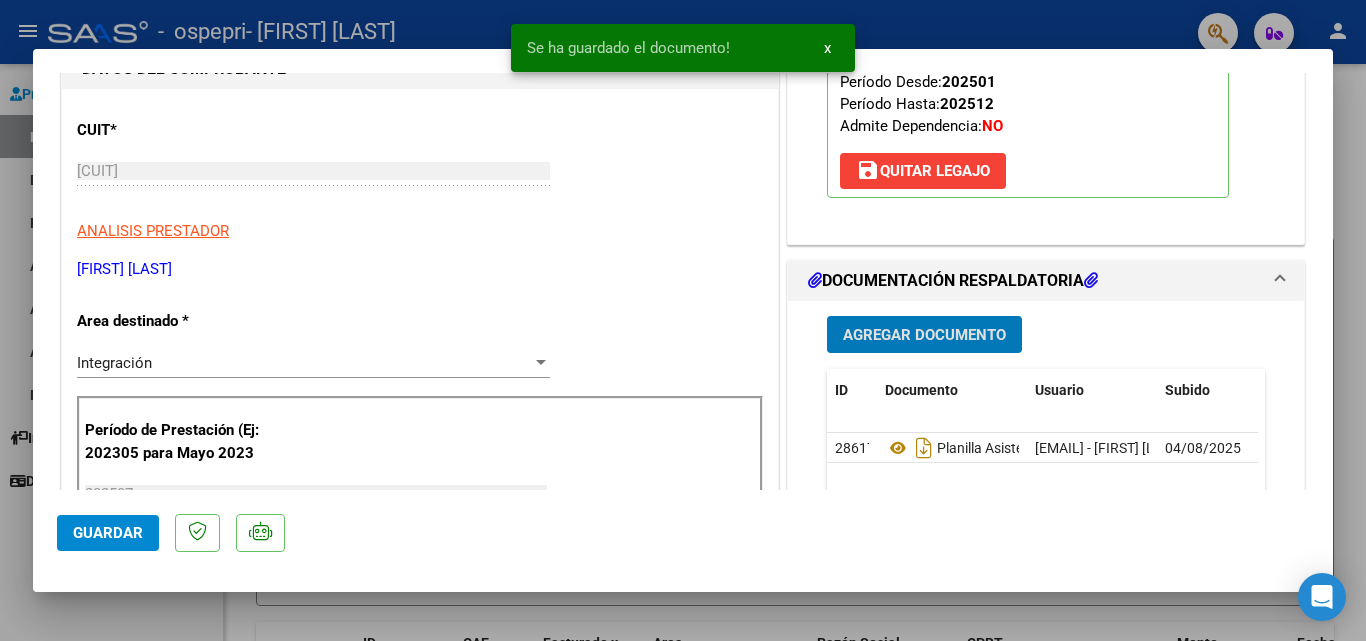 click on "Agregar Documento" at bounding box center (924, 335) 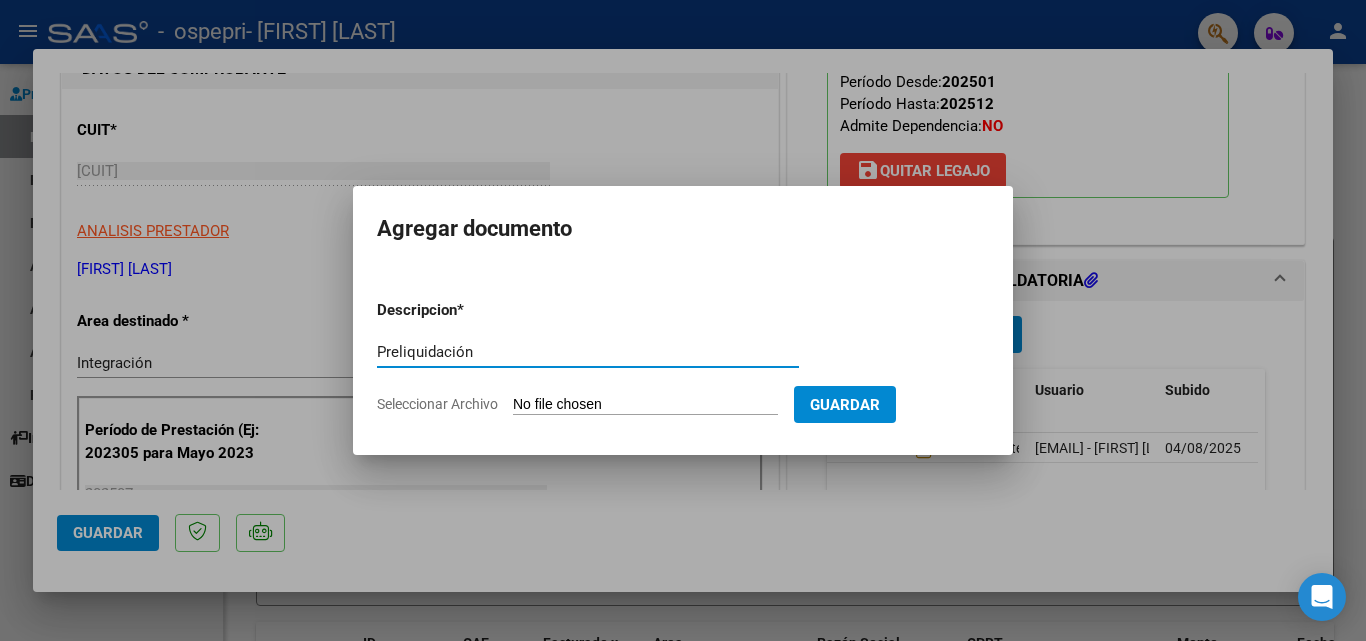 type on "Preliquidación" 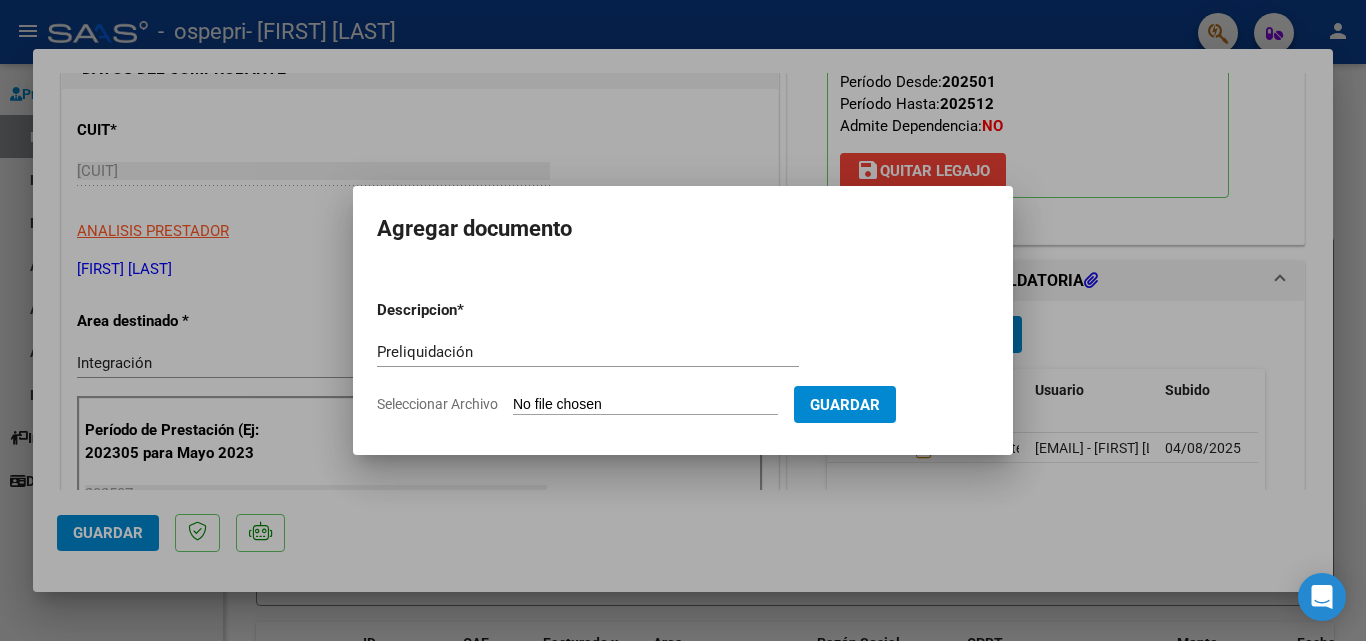 type on "C:\fakepath\Preliquidacionde pago PSP julio  25 [LAST] [FIRST].pdf" 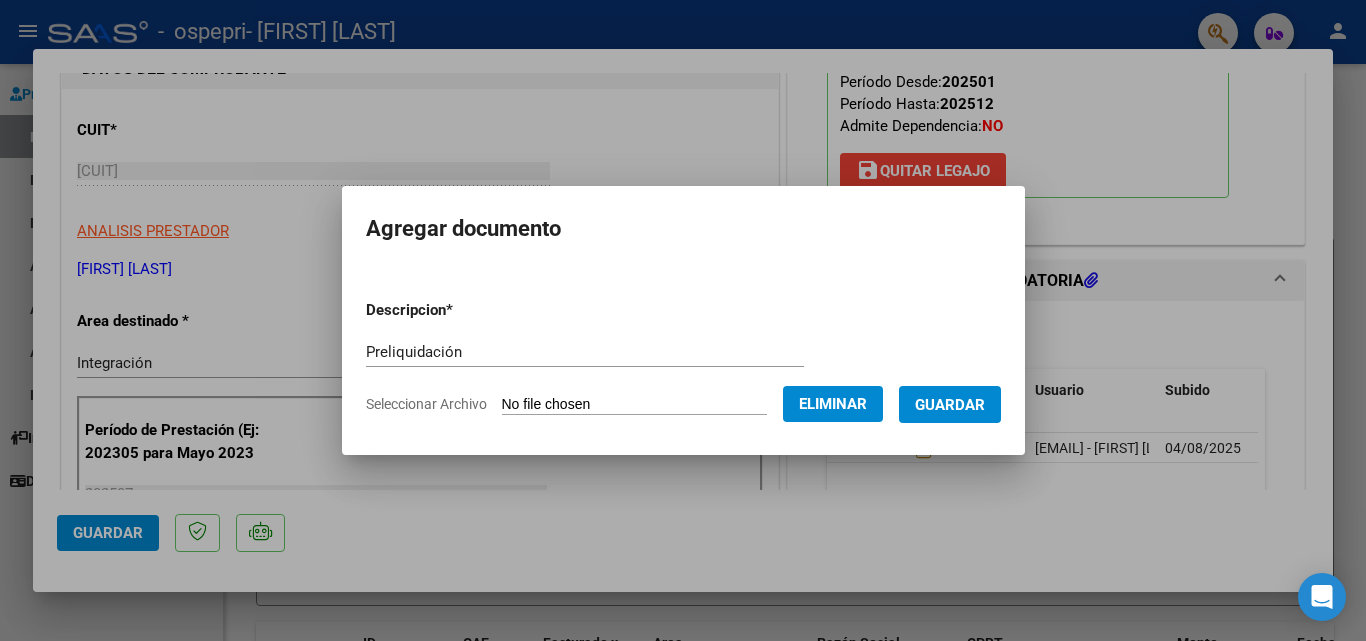 click on "Guardar" at bounding box center (950, 405) 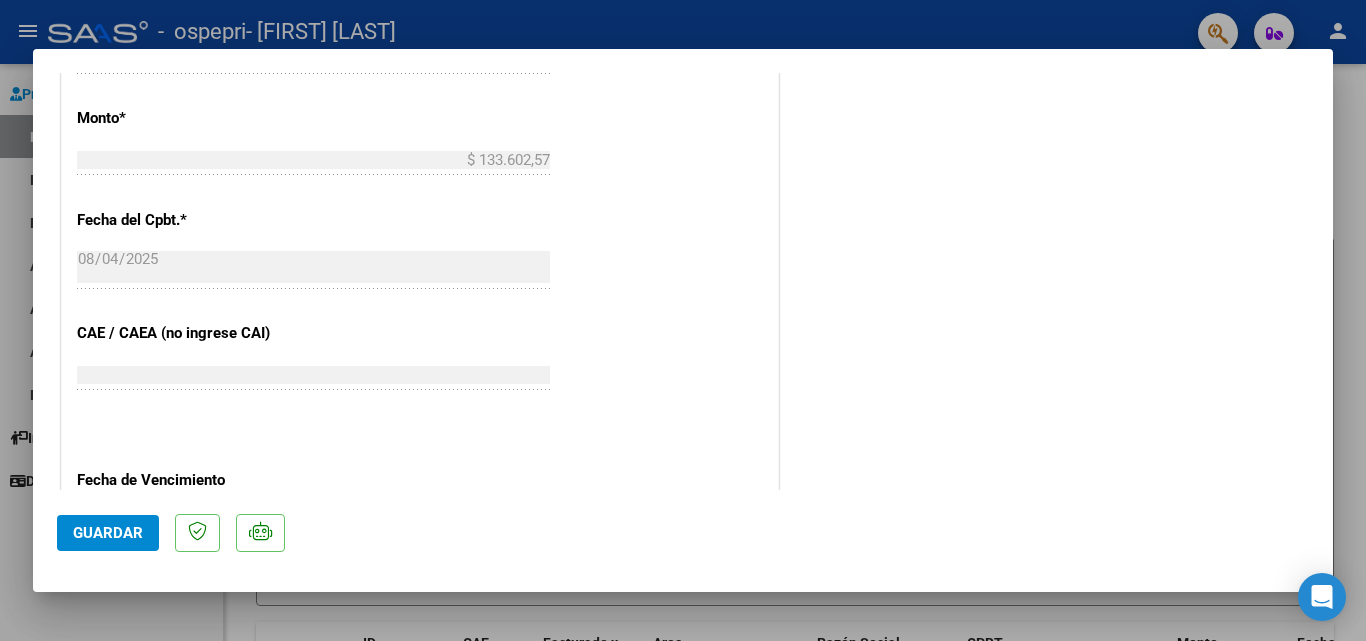 scroll, scrollTop: 1373, scrollLeft: 0, axis: vertical 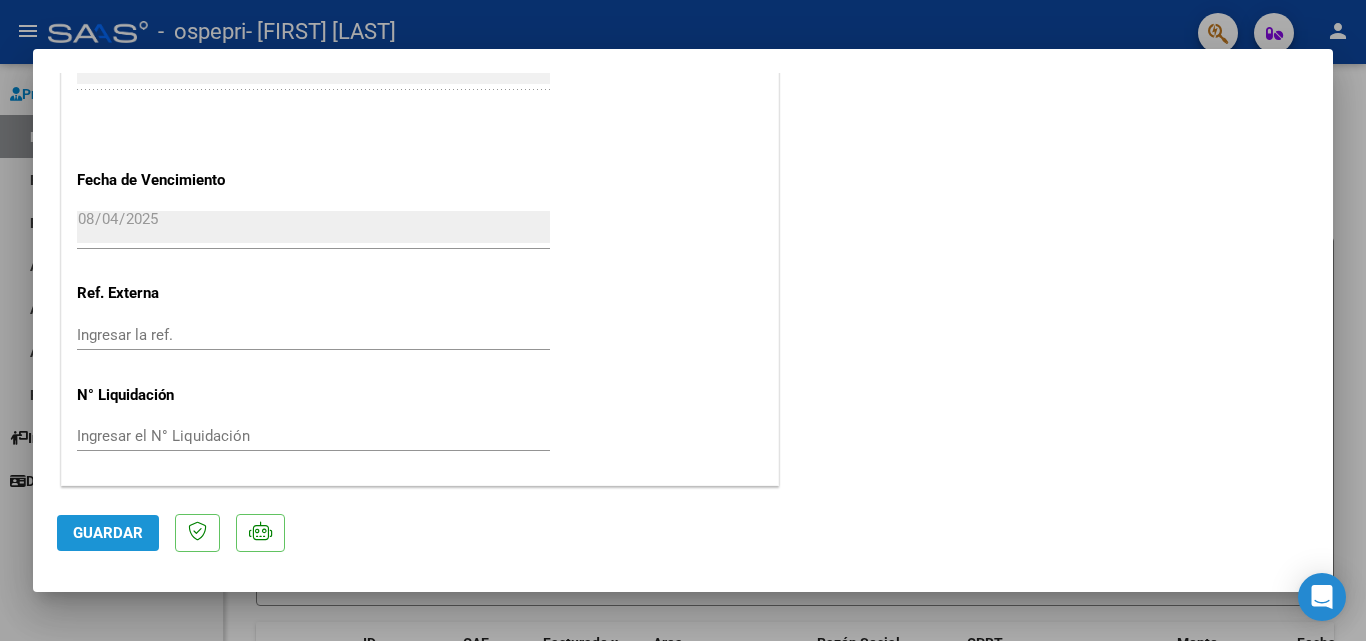 click on "Guardar" 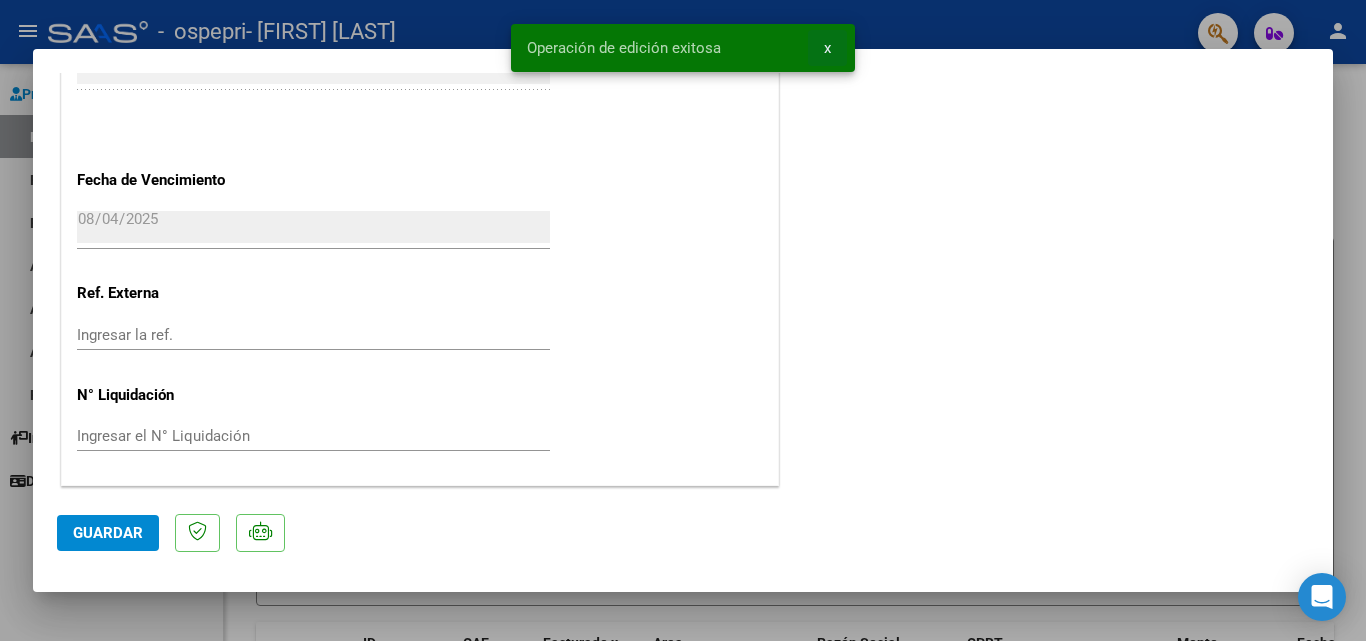 click on "x" at bounding box center (827, 48) 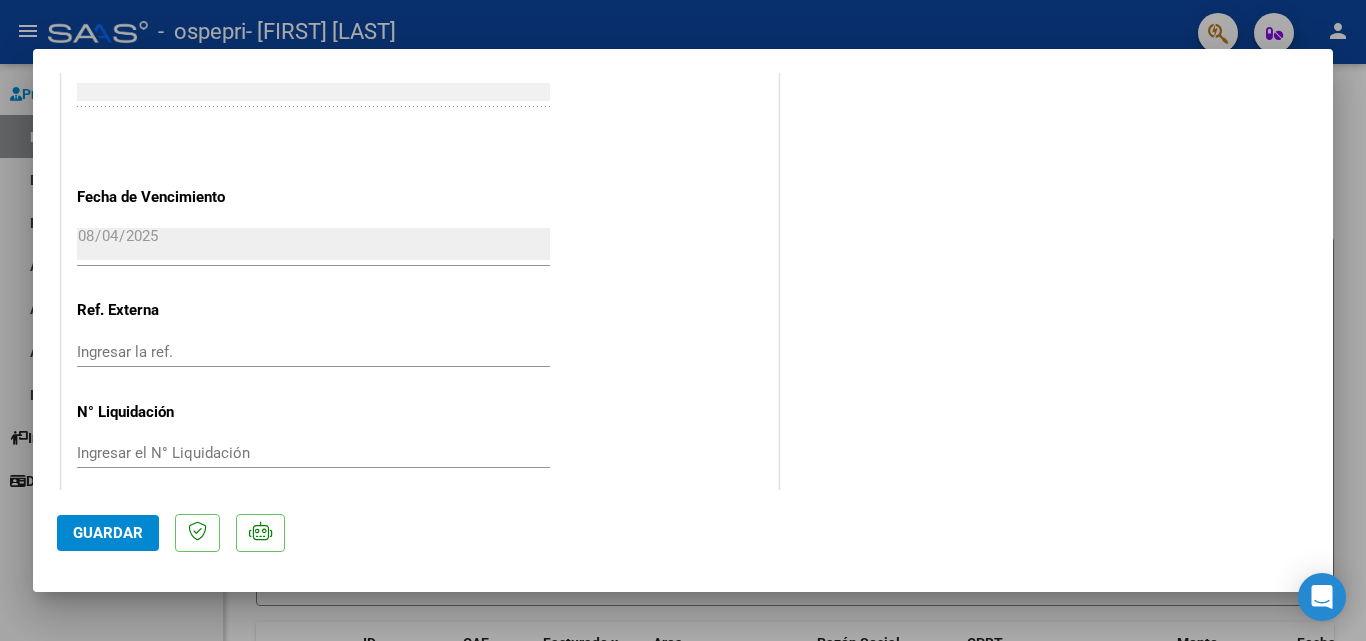 scroll, scrollTop: 1373, scrollLeft: 0, axis: vertical 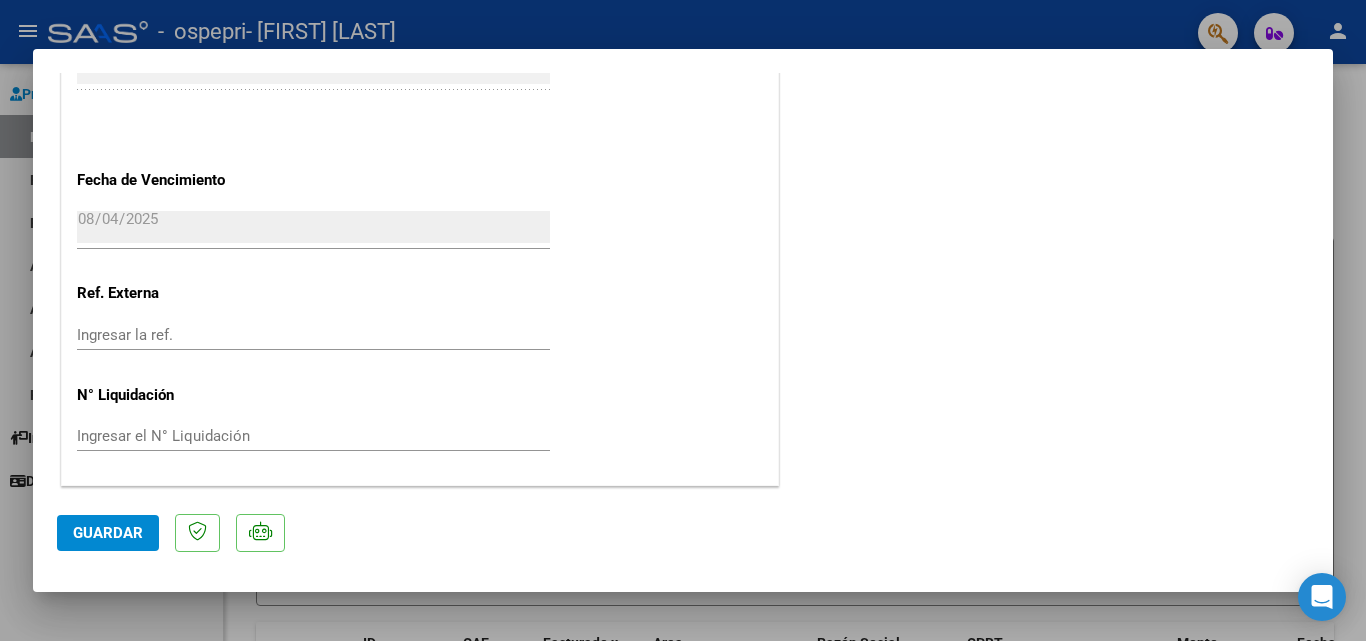 click at bounding box center (683, 320) 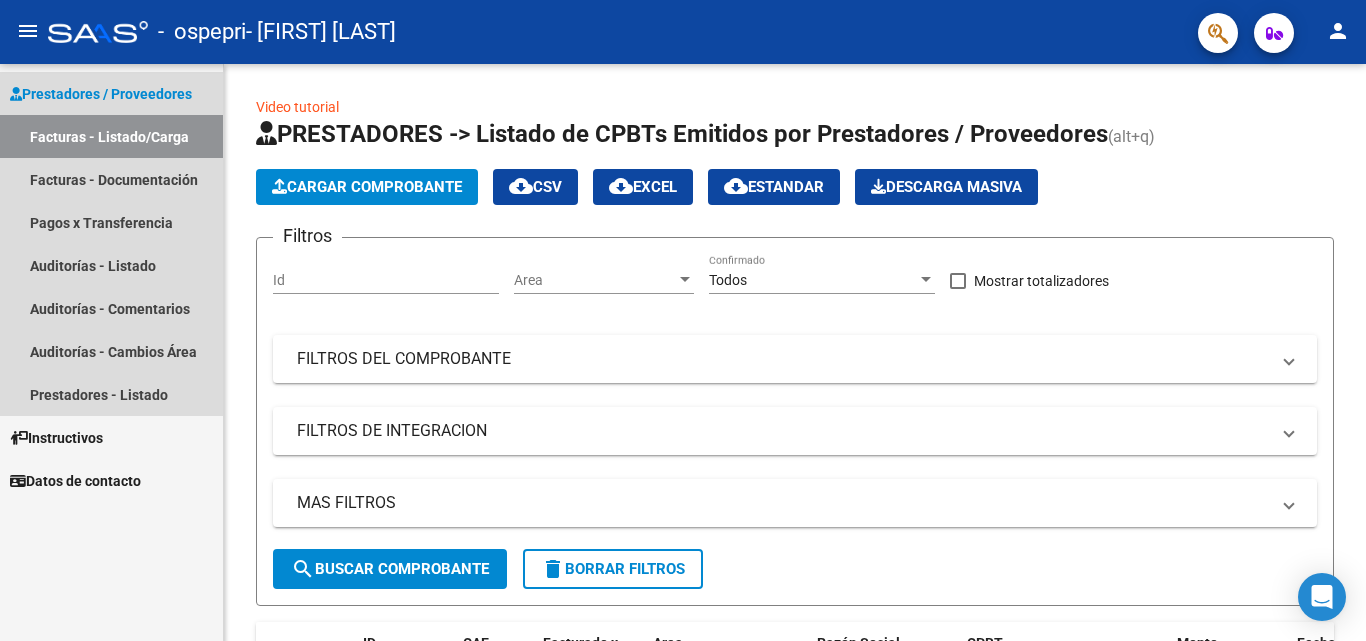 click on "Facturas - Listado/Carga" at bounding box center (111, 136) 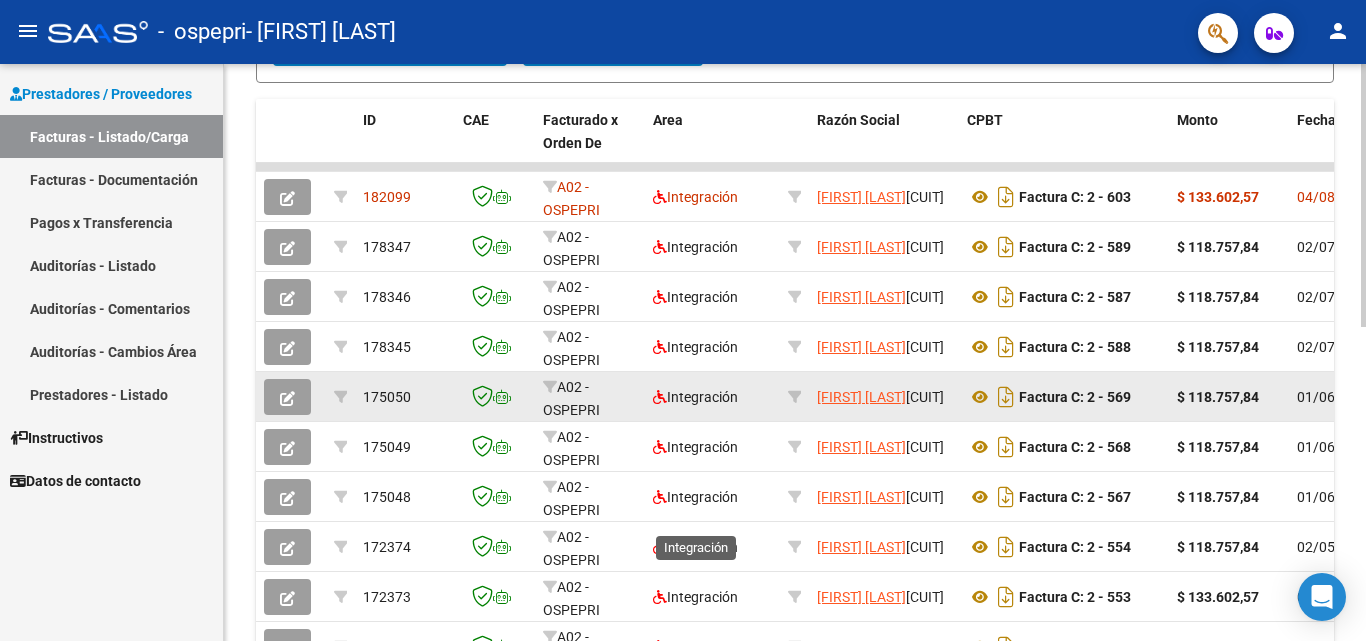 scroll, scrollTop: 691, scrollLeft: 0, axis: vertical 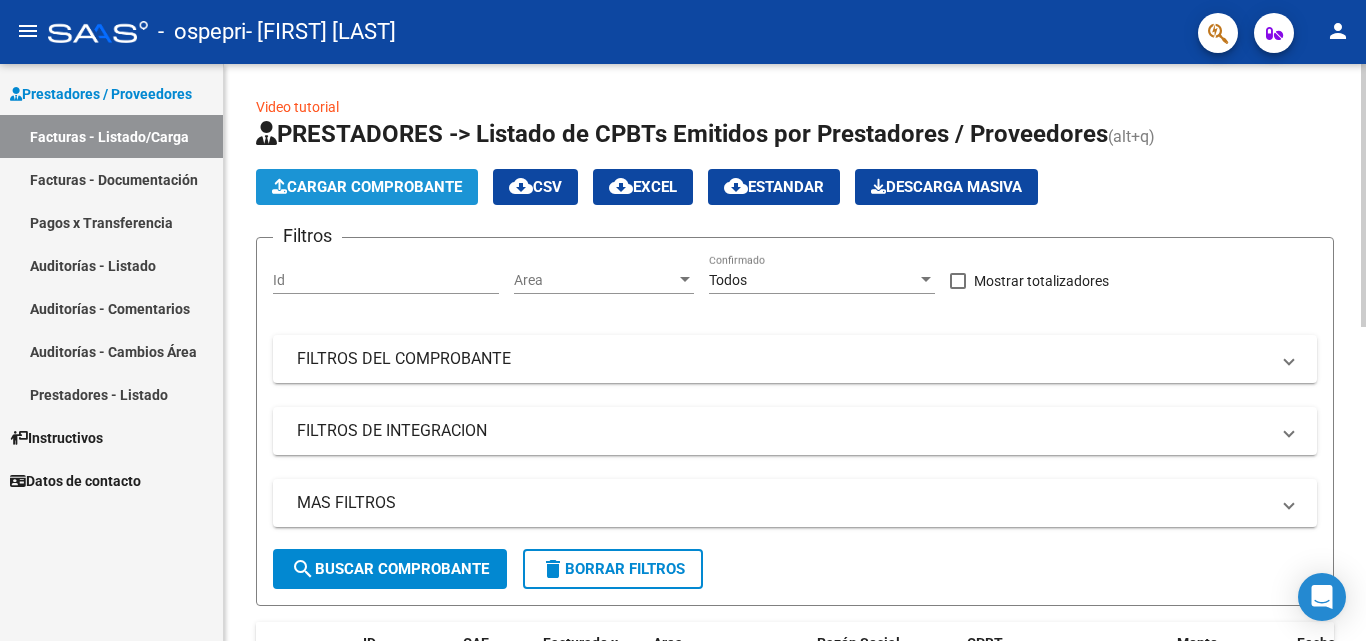 click on "Cargar Comprobante" 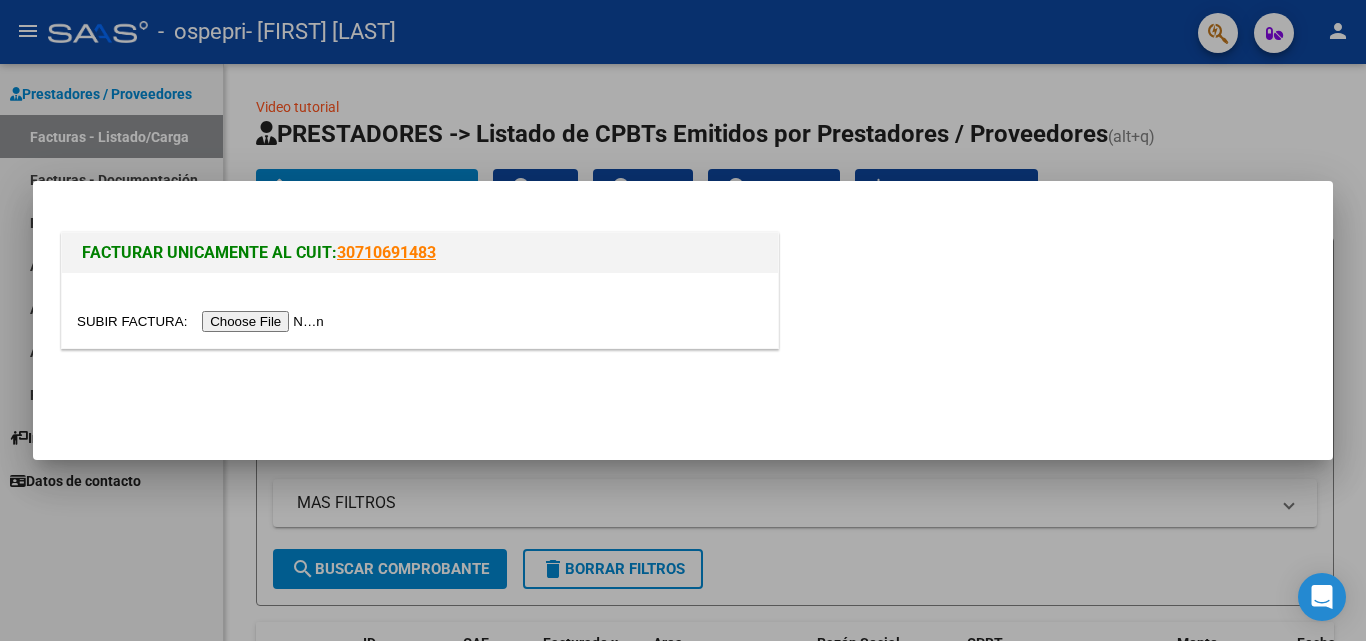 click at bounding box center (203, 321) 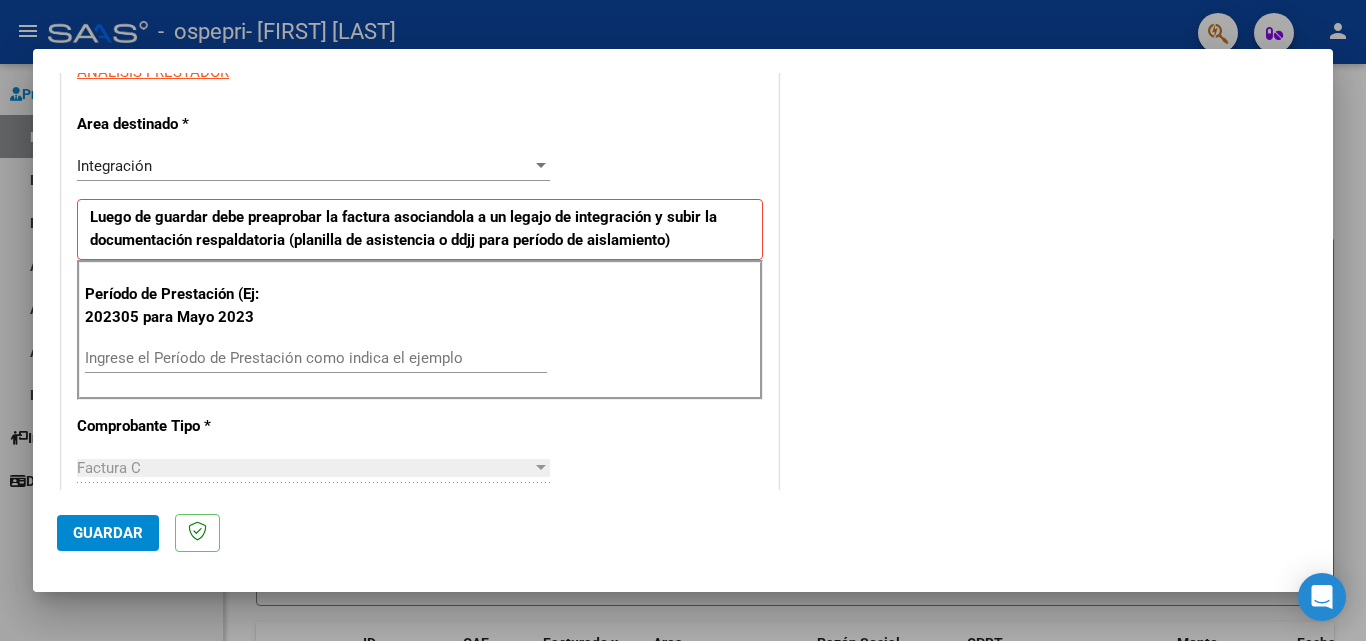 scroll, scrollTop: 500, scrollLeft: 0, axis: vertical 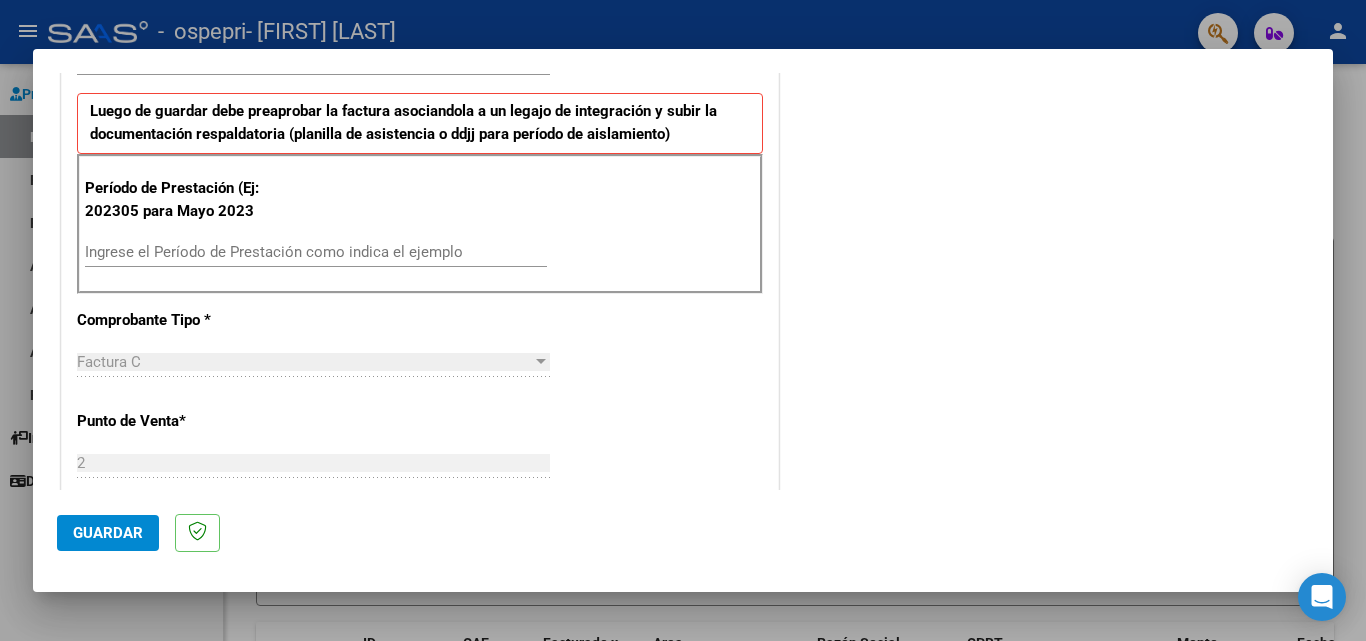 click on "Ingrese el Período de Prestación como indica el ejemplo" at bounding box center [316, 252] 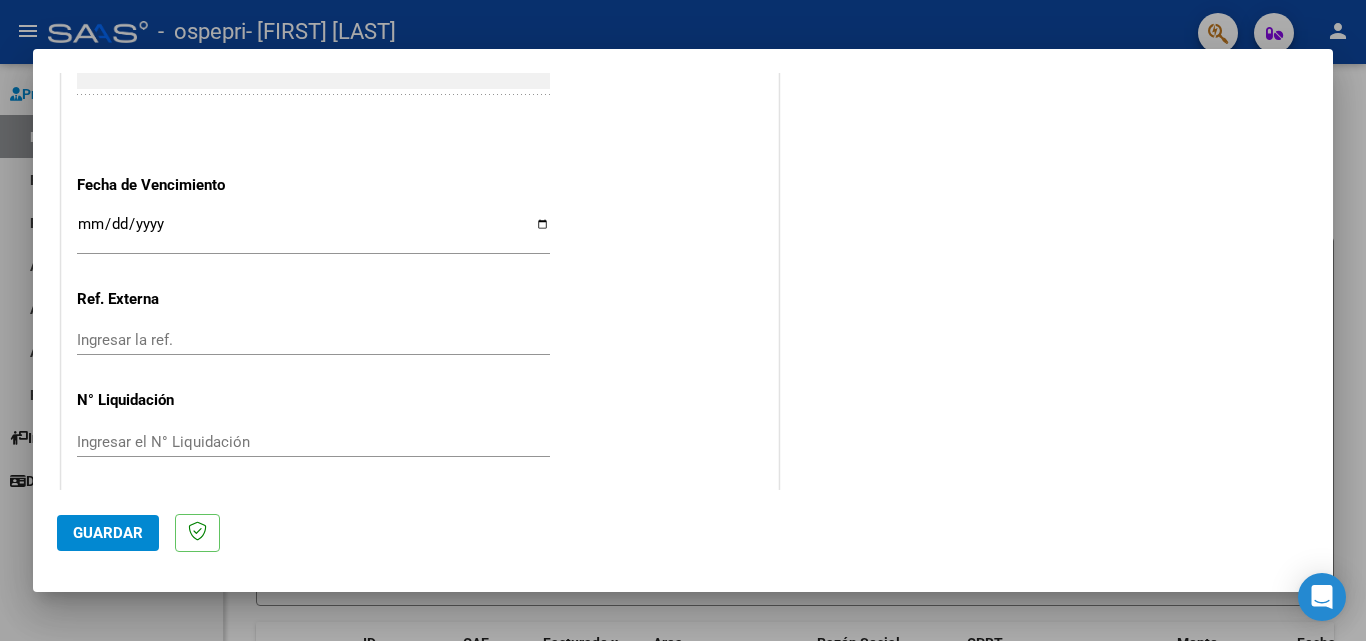 scroll, scrollTop: 1305, scrollLeft: 0, axis: vertical 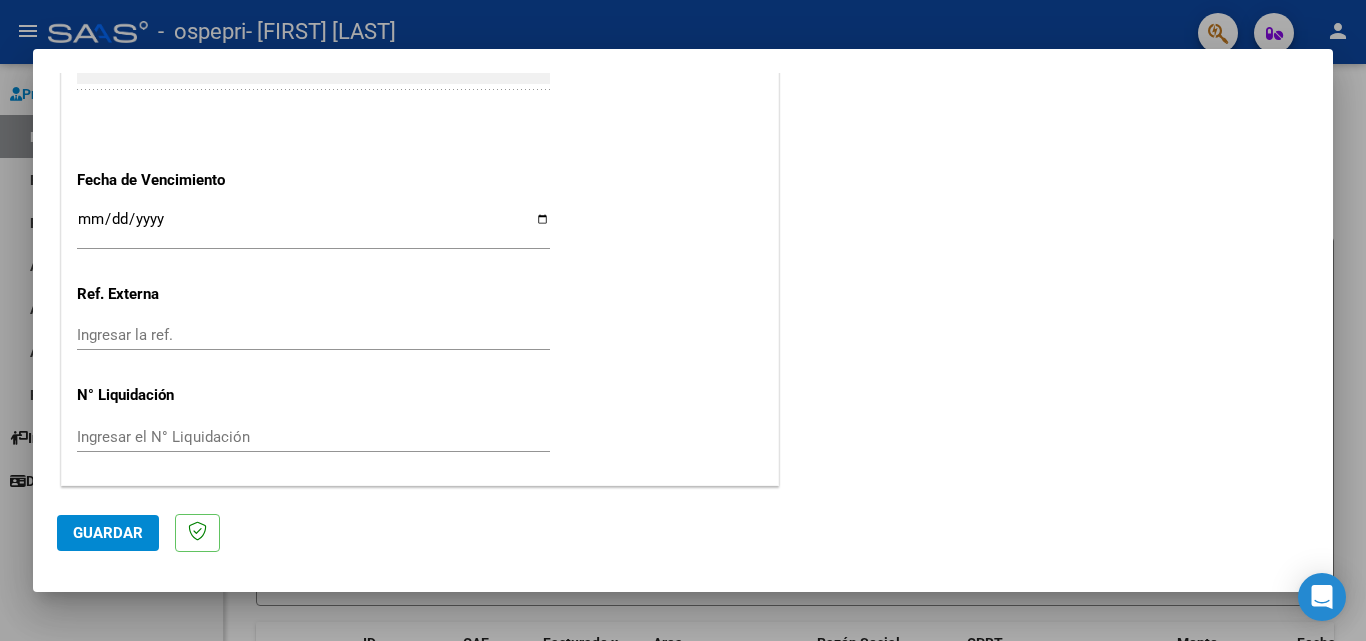 type on "202507" 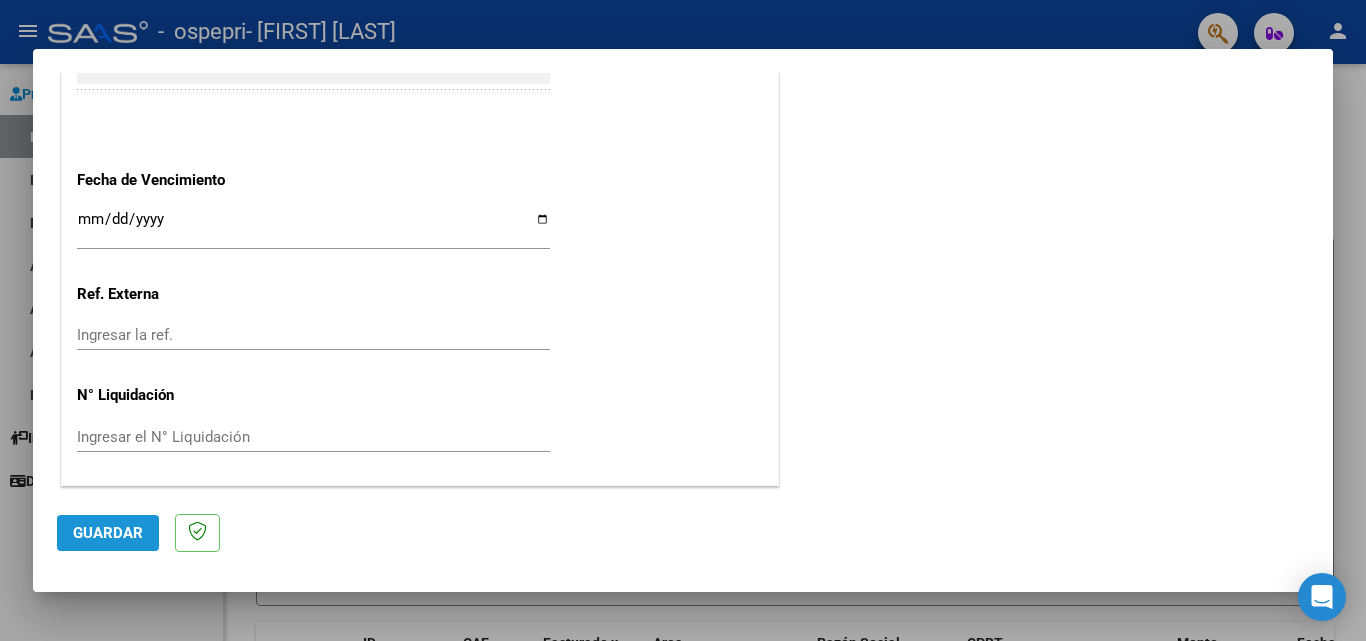 click on "Guardar" 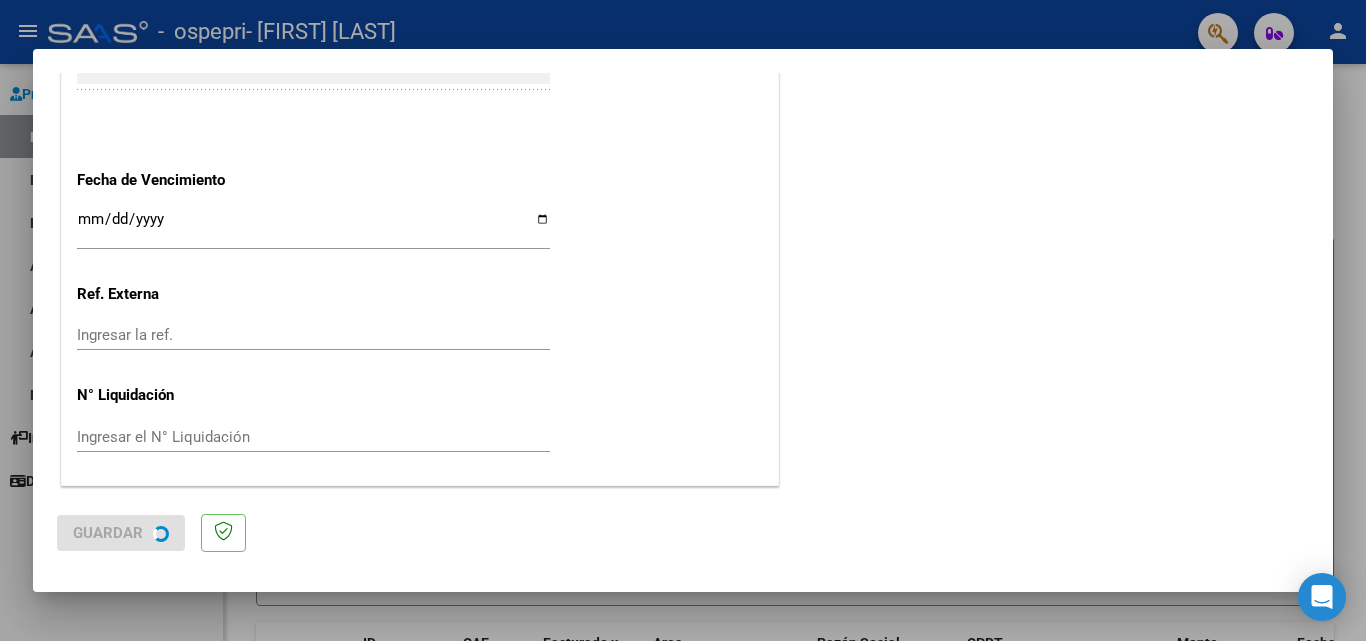 scroll, scrollTop: 0, scrollLeft: 0, axis: both 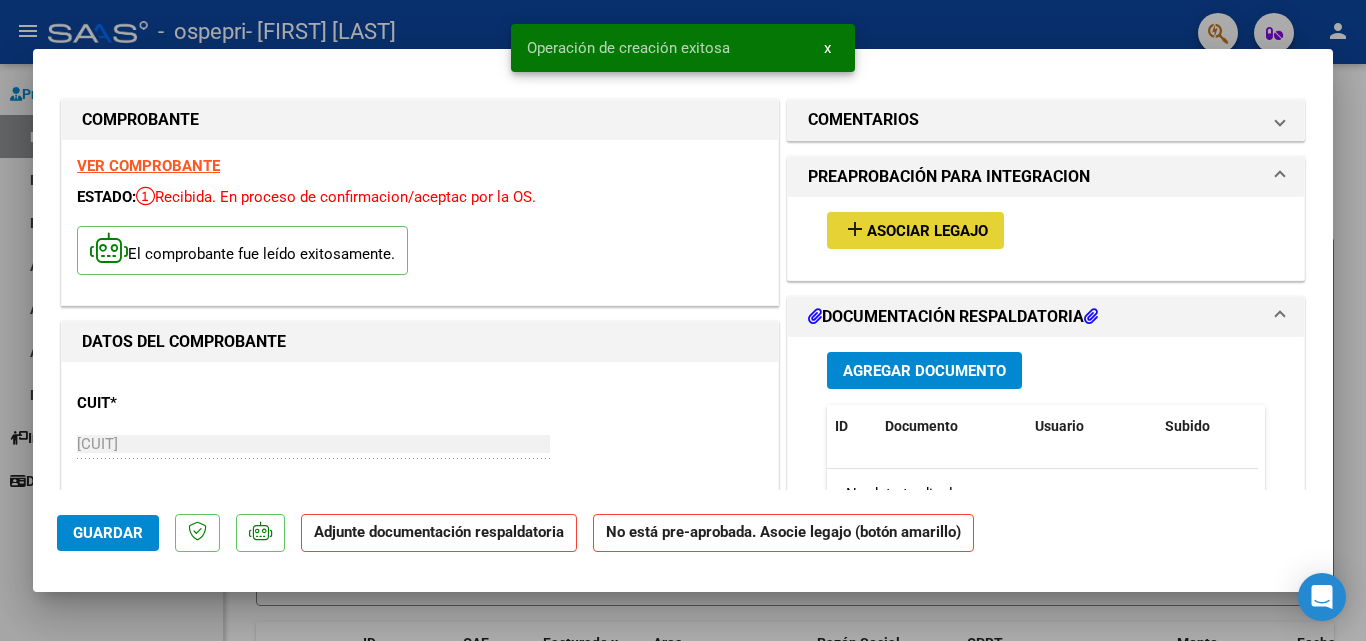 click on "Asociar Legajo" at bounding box center (927, 231) 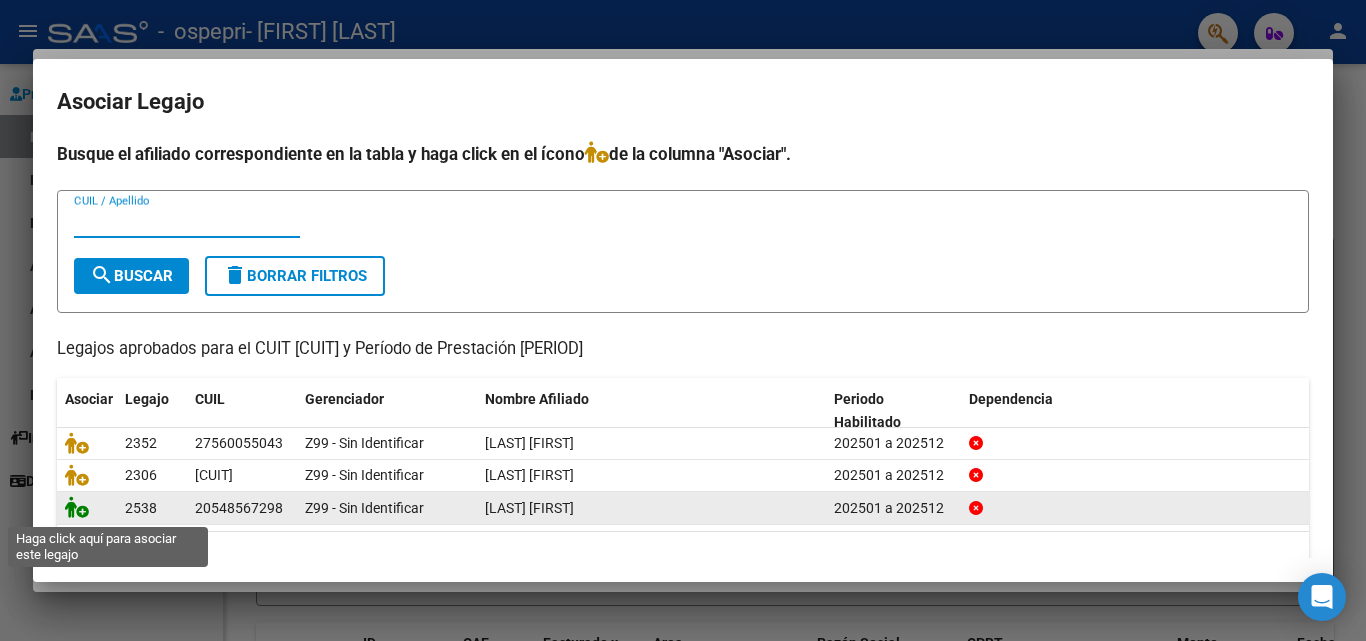 click 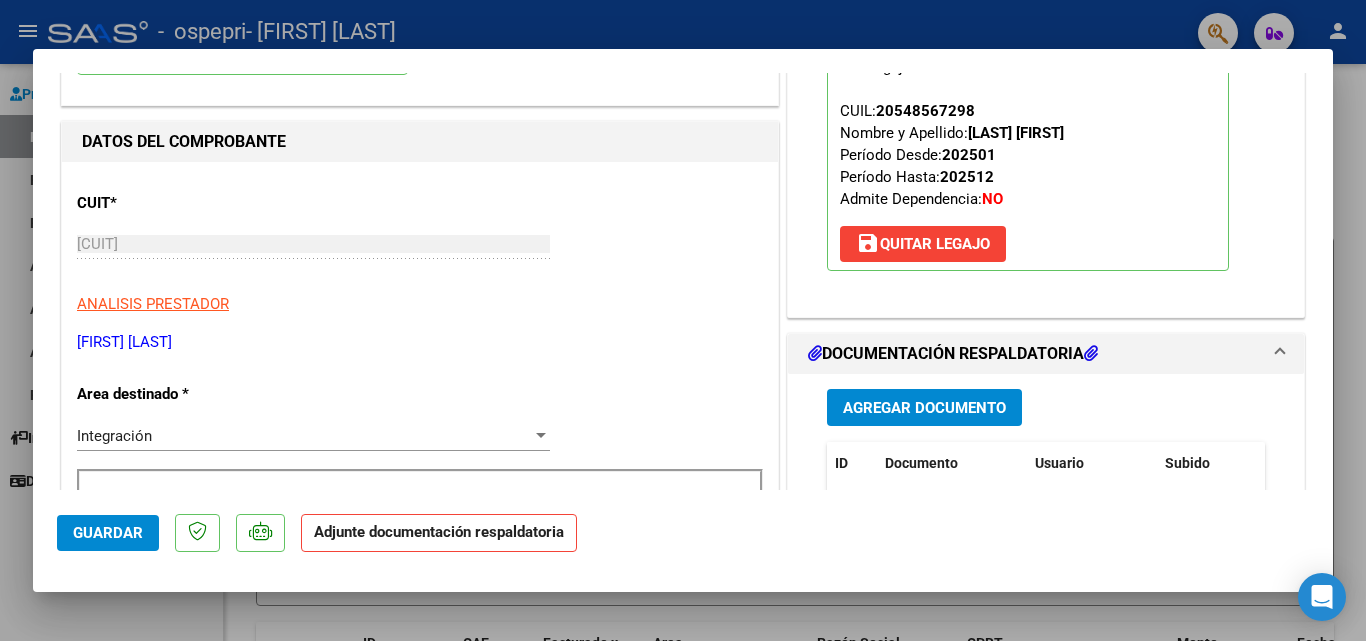 scroll, scrollTop: 300, scrollLeft: 0, axis: vertical 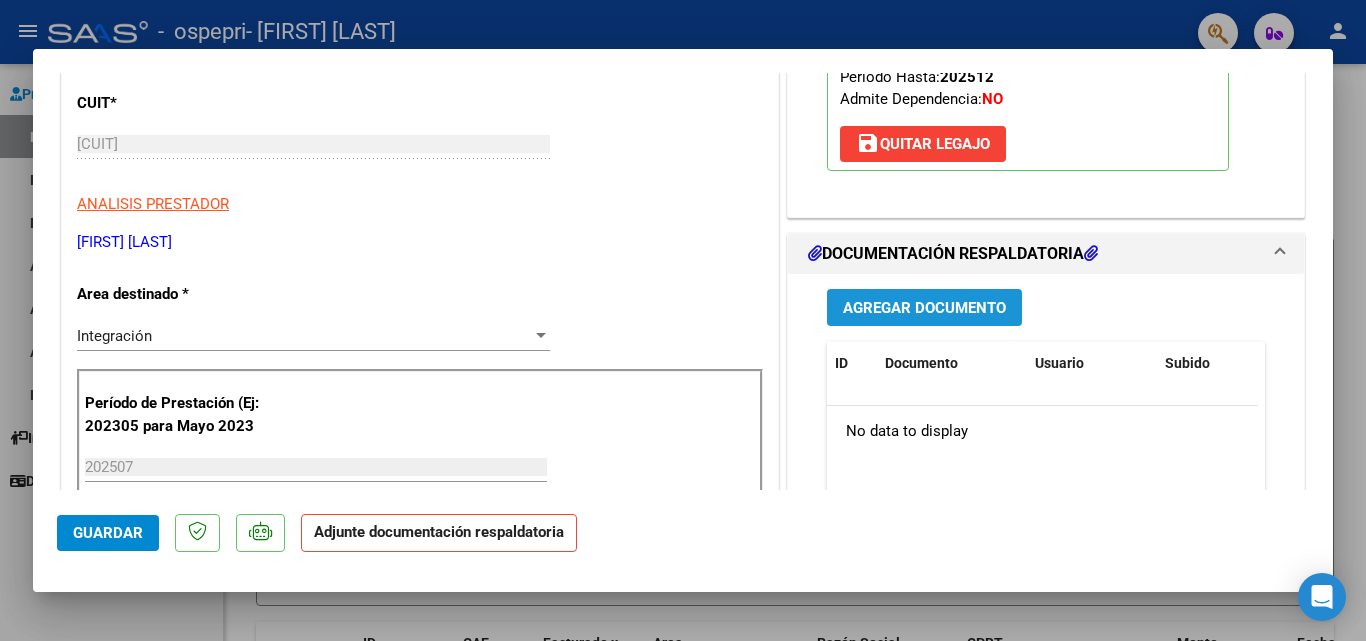 click on "Agregar Documento" at bounding box center (924, 308) 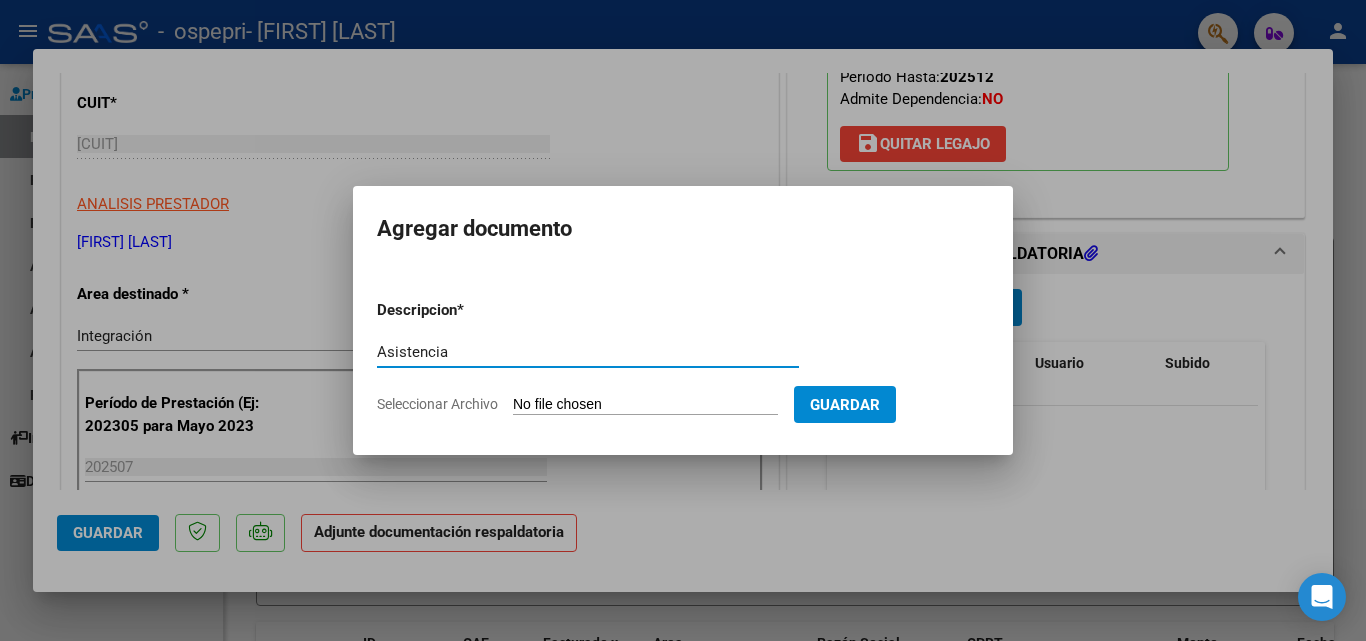 type on "Asistencia" 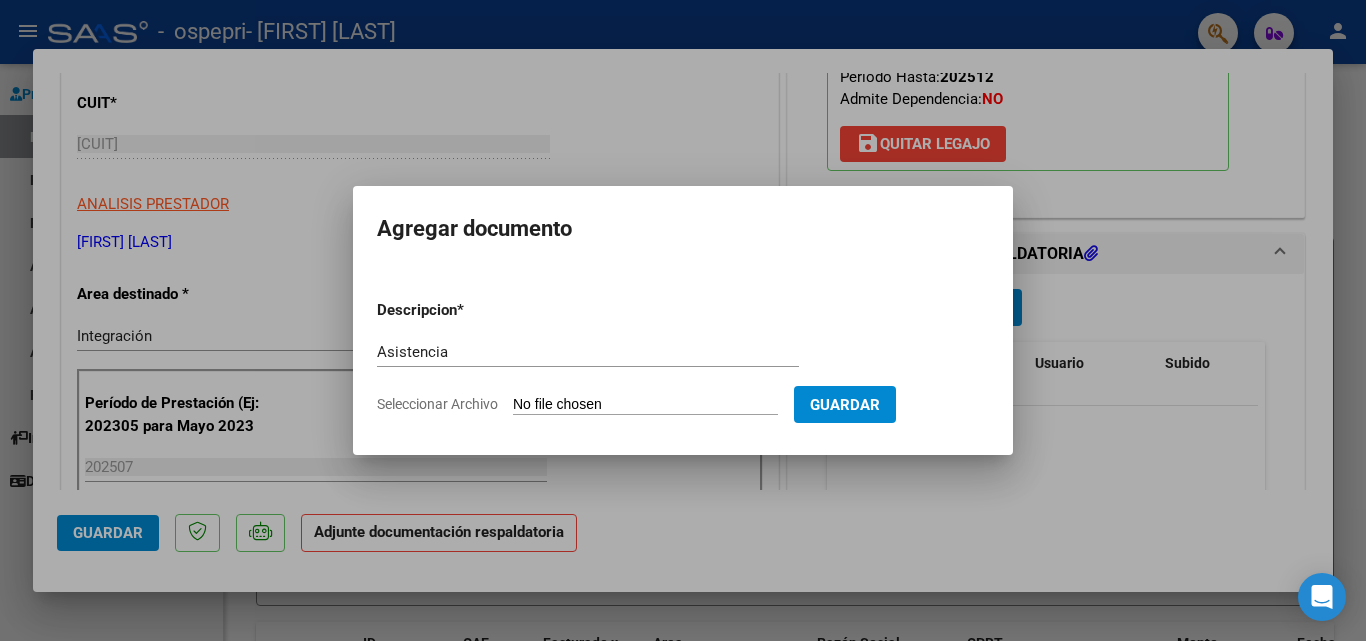 type on "C:\fakepath\planilla de asistencia psp julio 25 [LAST] Ignacio.pdf" 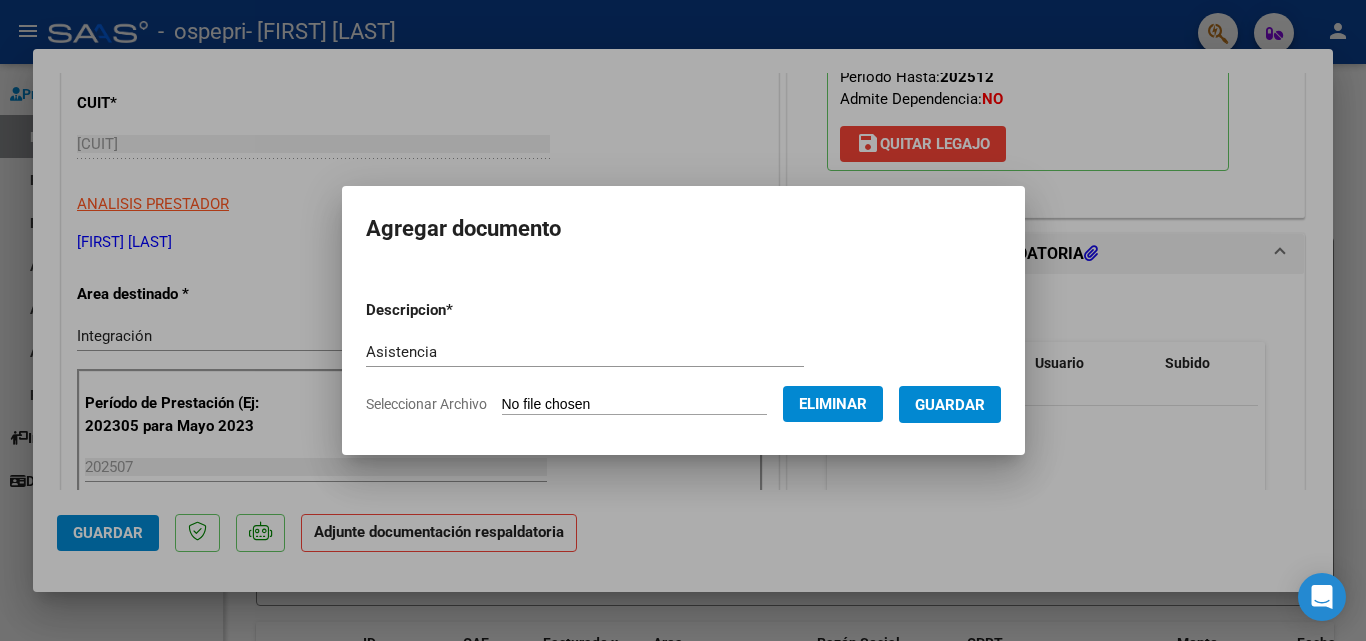 click on "Guardar" at bounding box center [950, 405] 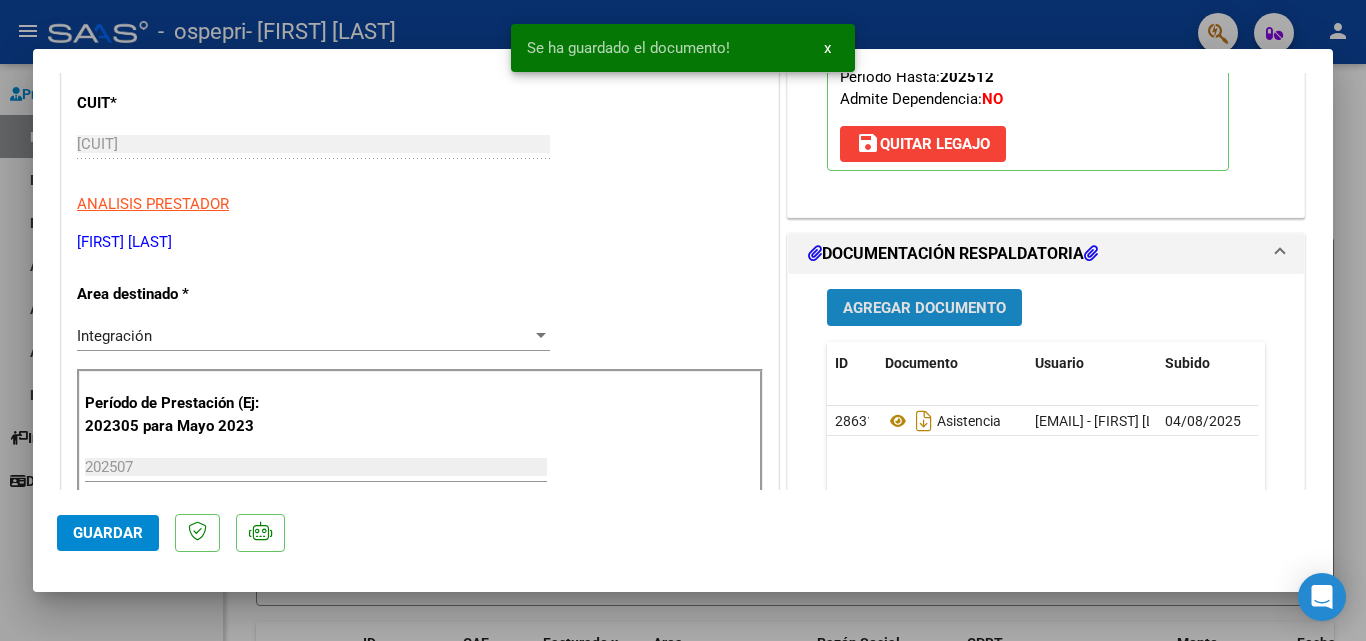 click on "Agregar Documento" at bounding box center [924, 308] 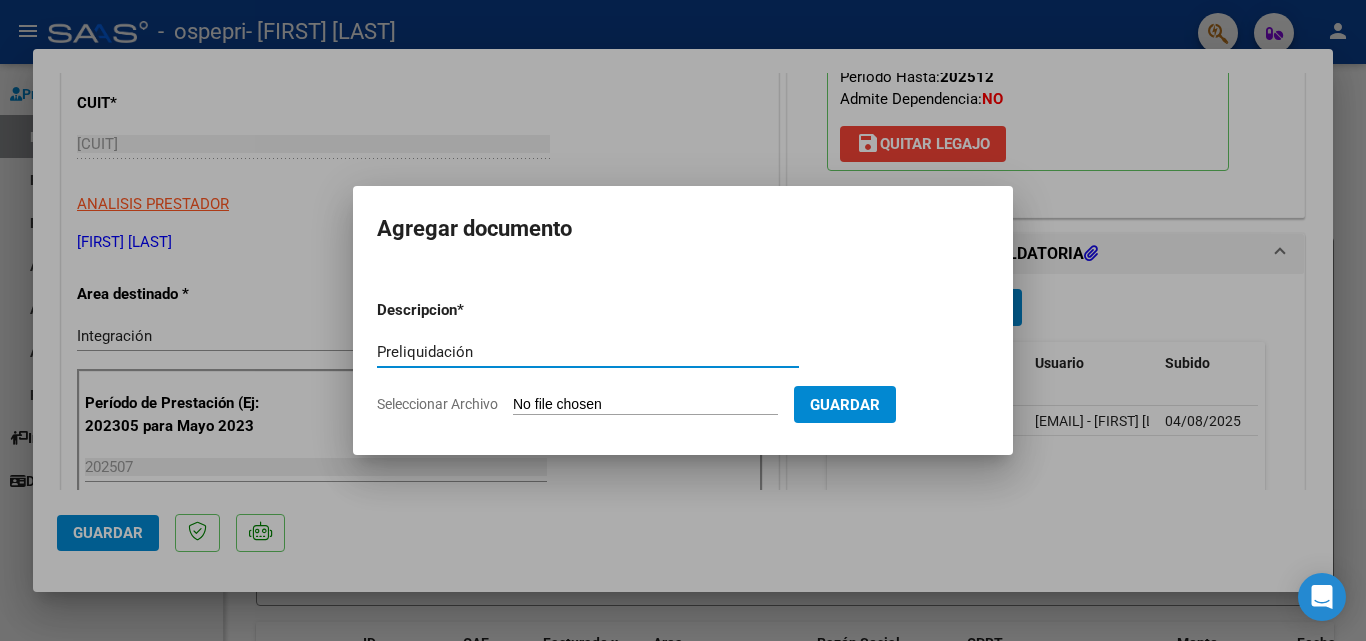 type on "Preliquidación" 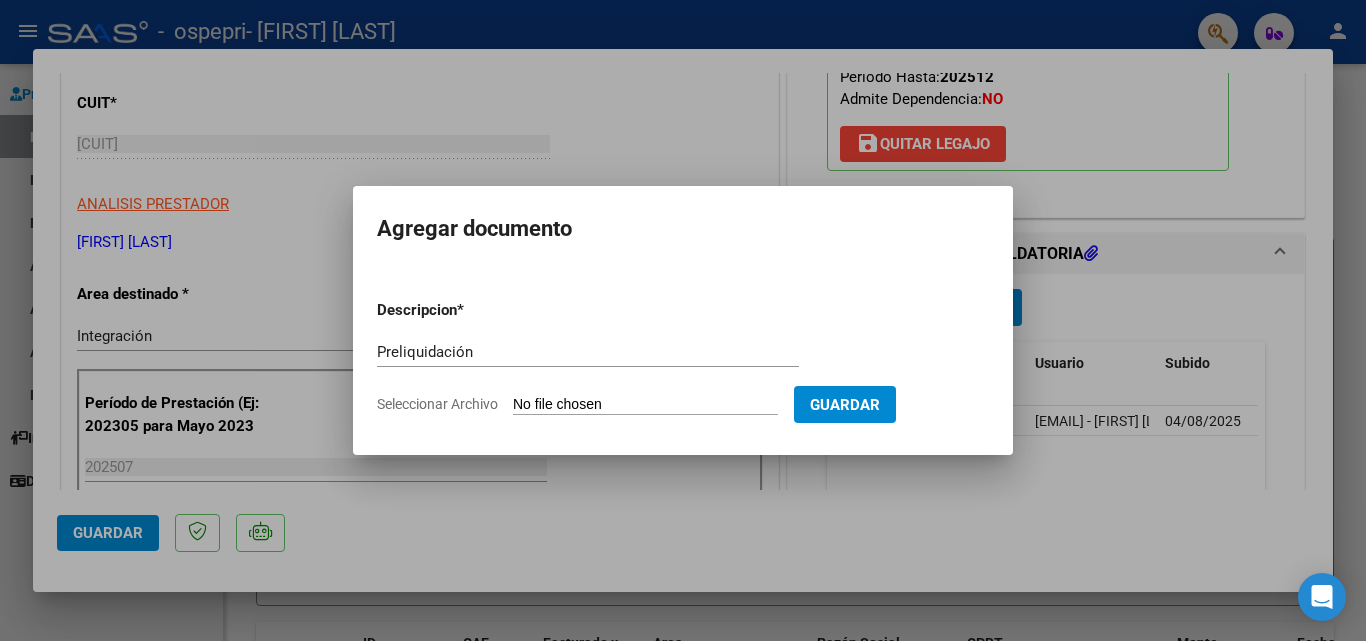 type on "C:\fakepath\Preliquidacionde pago PSP  julio 25 [LAST] [FIRST].pdf" 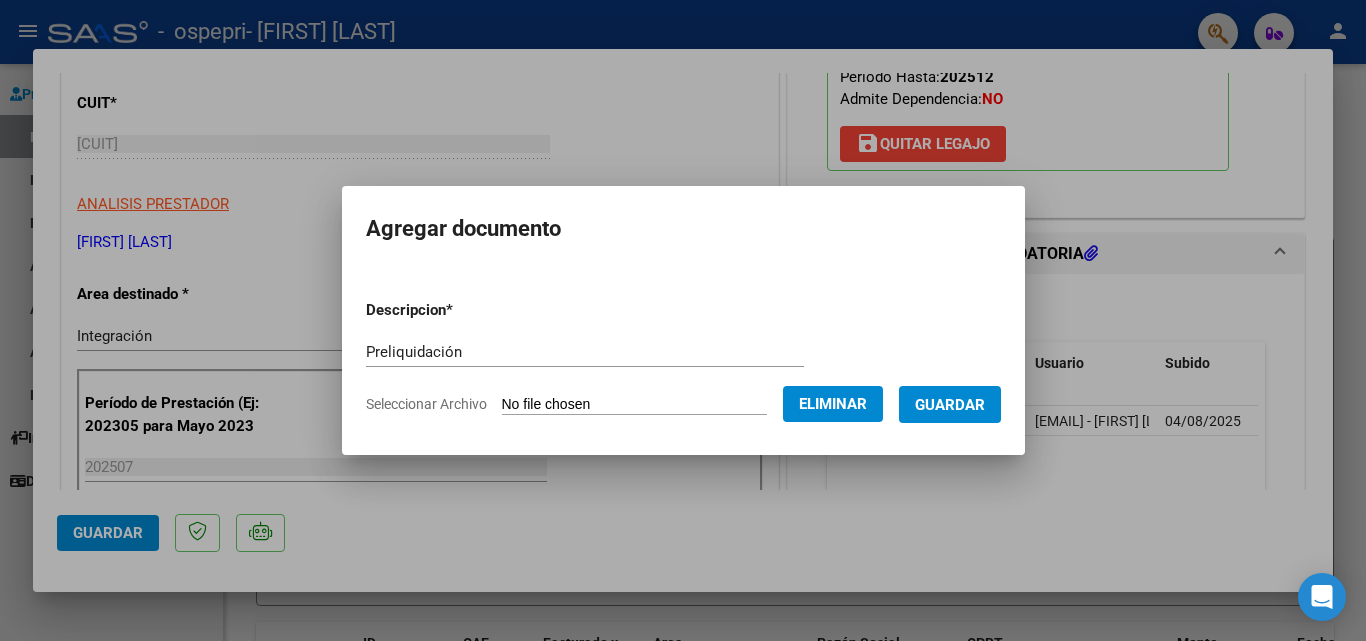 click on "Guardar" at bounding box center (950, 405) 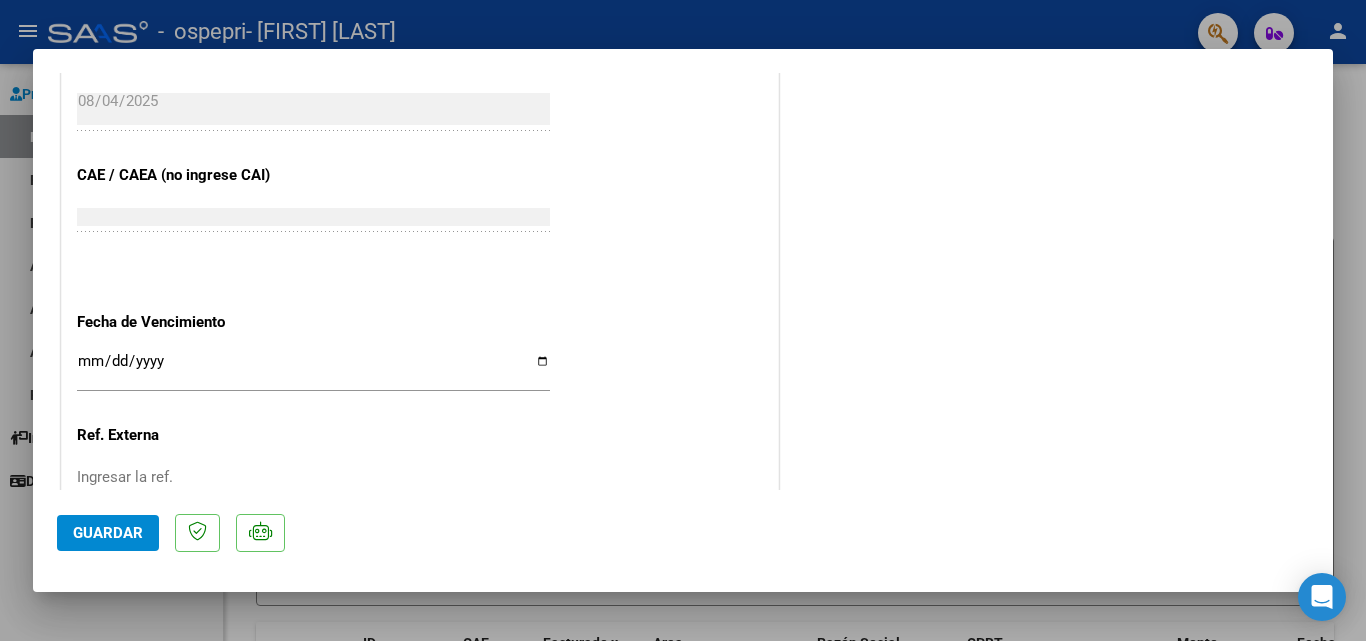 scroll, scrollTop: 1373, scrollLeft: 0, axis: vertical 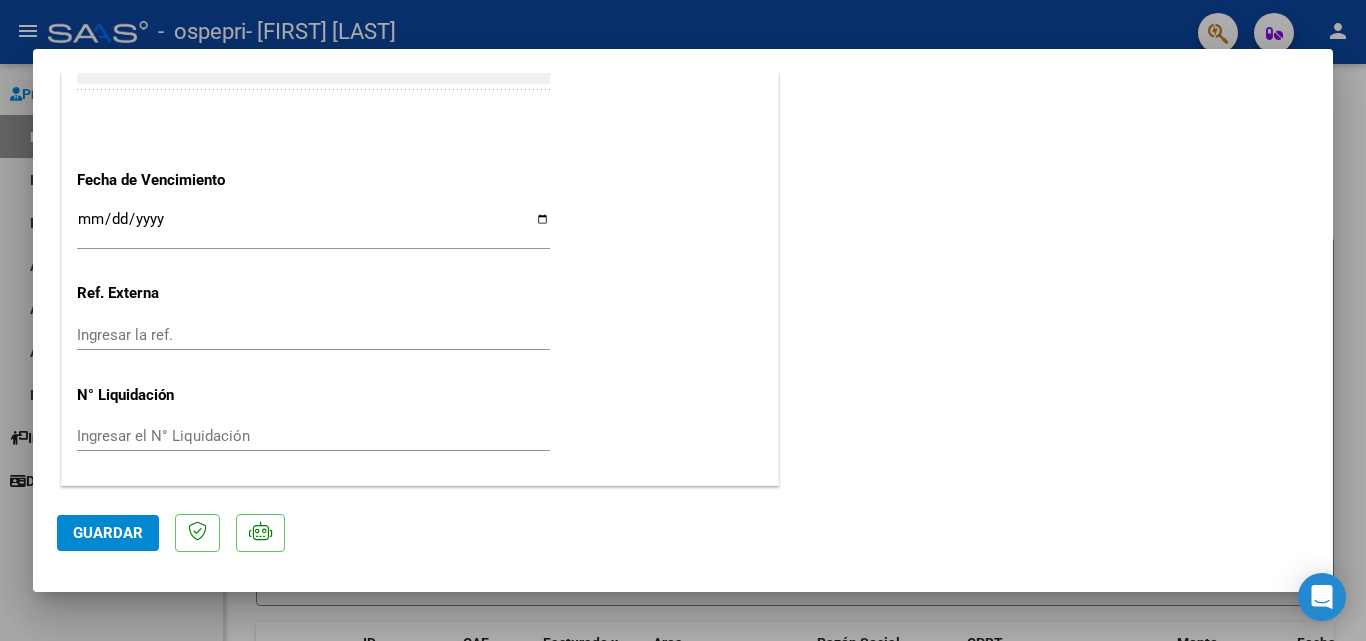 click on "Guardar" 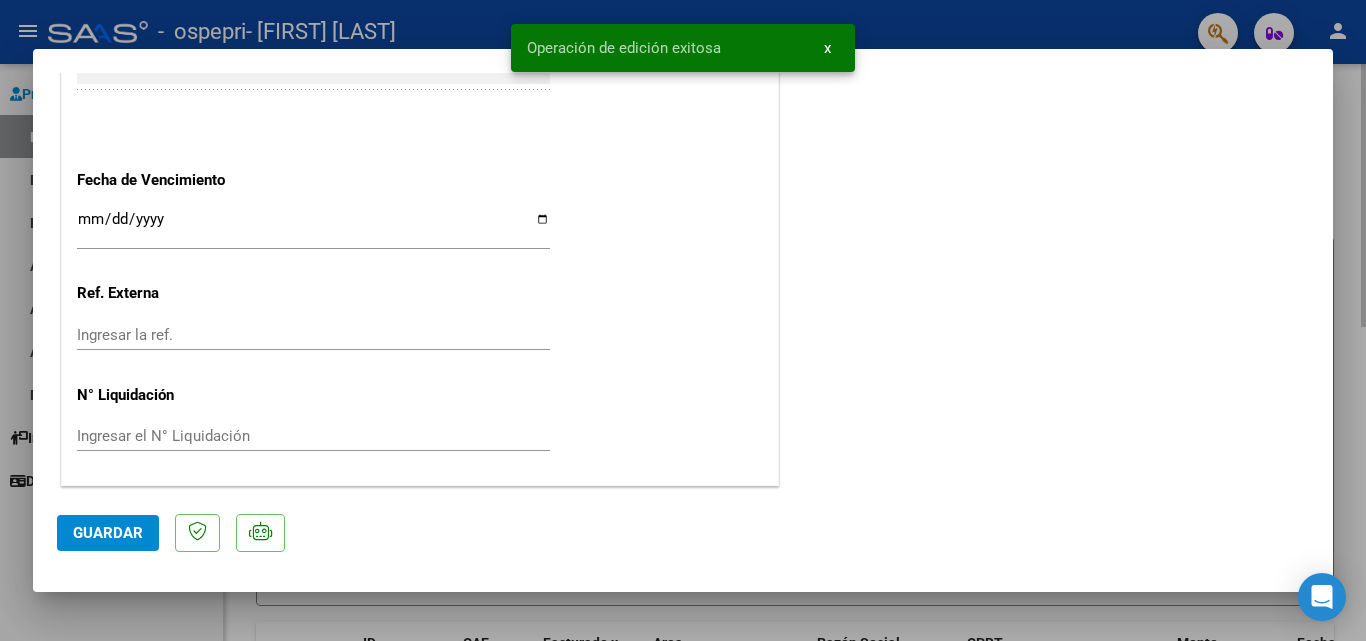 click at bounding box center (683, 320) 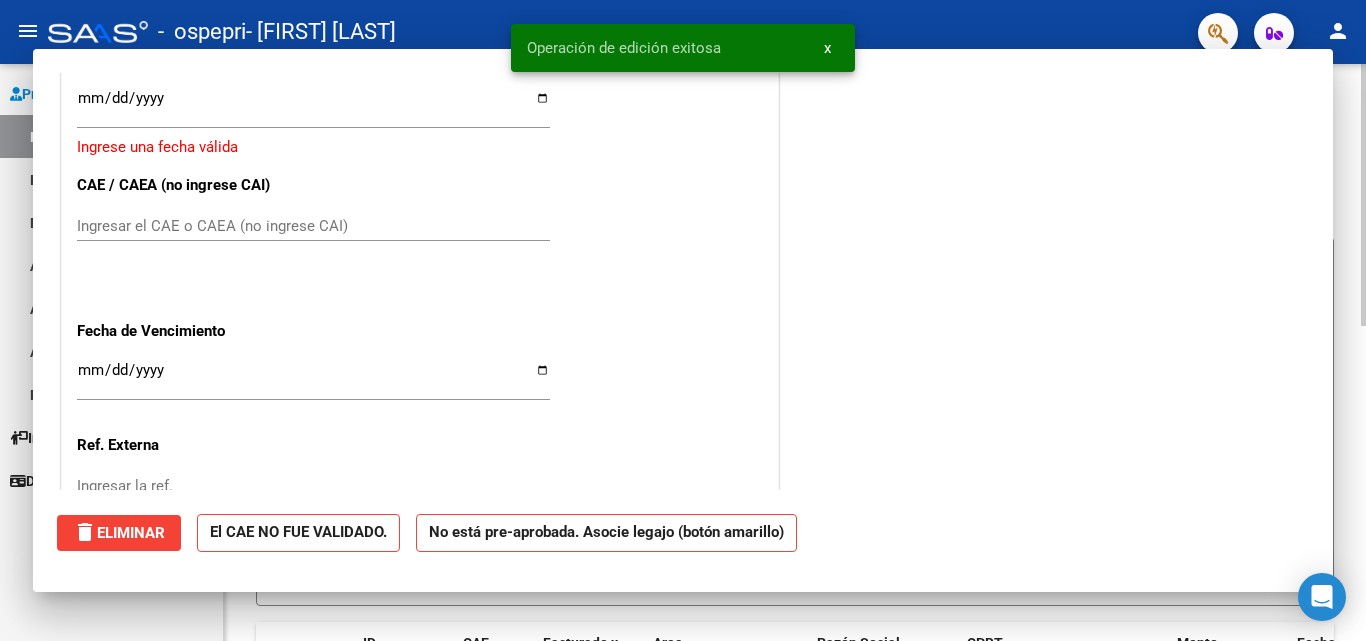scroll, scrollTop: 1525, scrollLeft: 0, axis: vertical 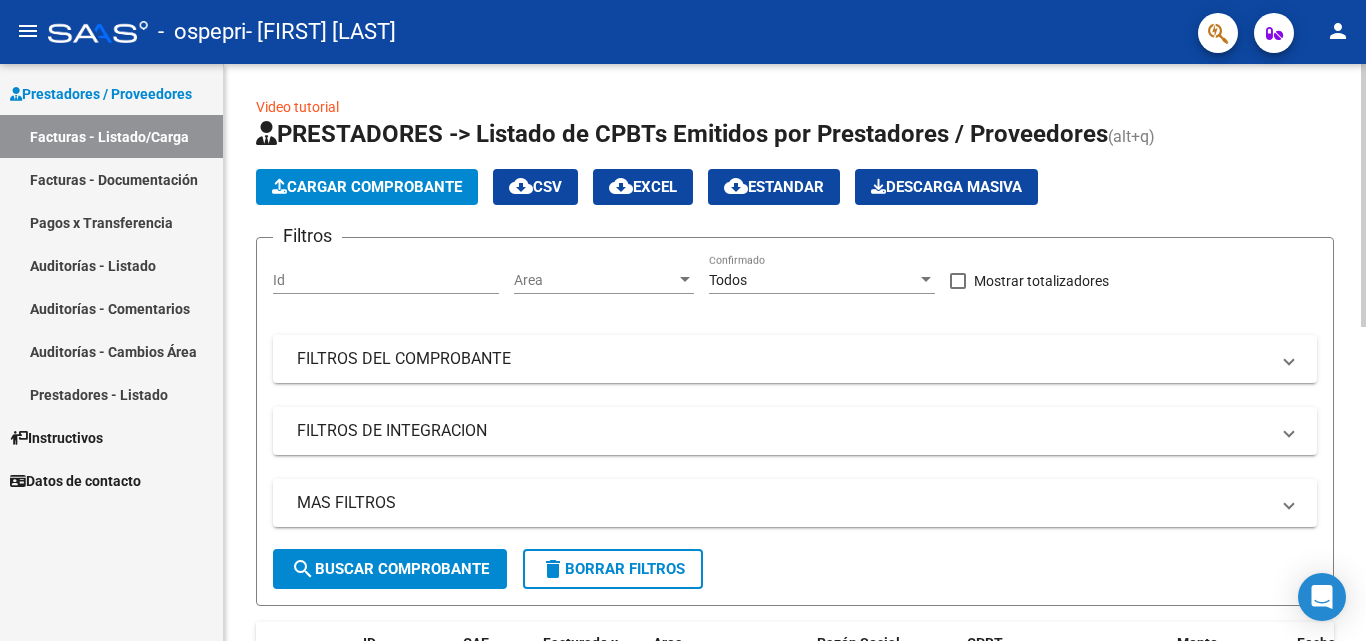 click on "Cargar Comprobante" 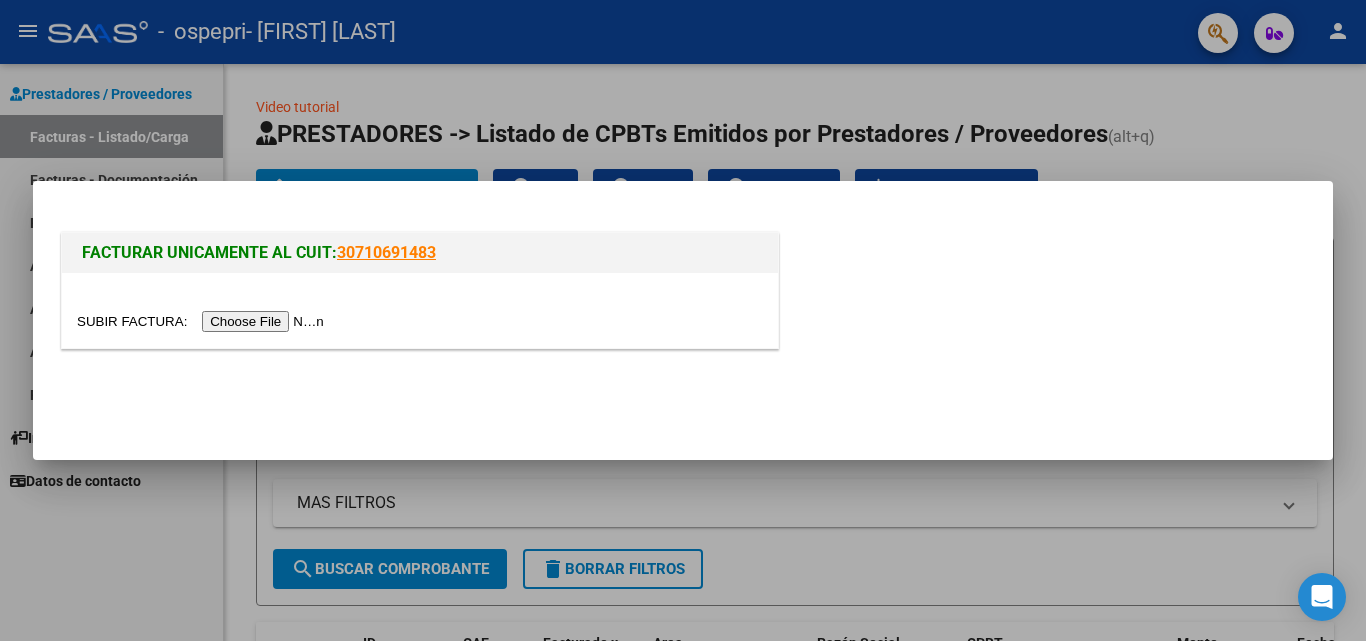 click at bounding box center (203, 321) 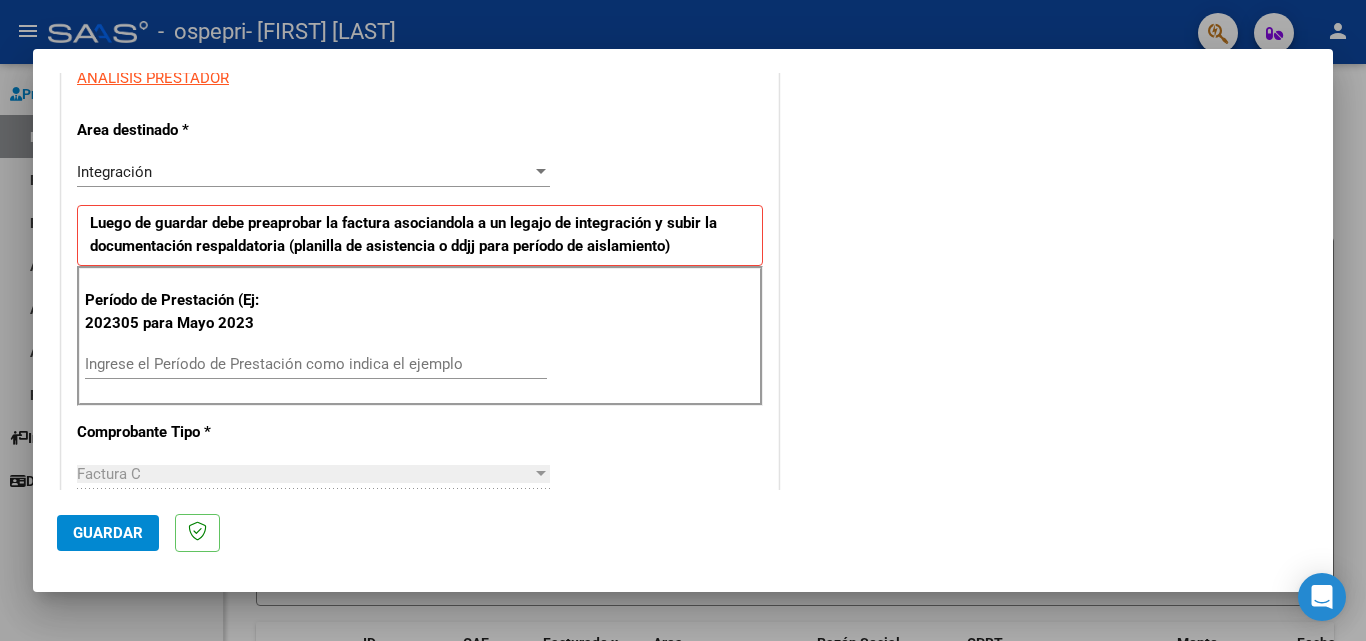 scroll, scrollTop: 400, scrollLeft: 0, axis: vertical 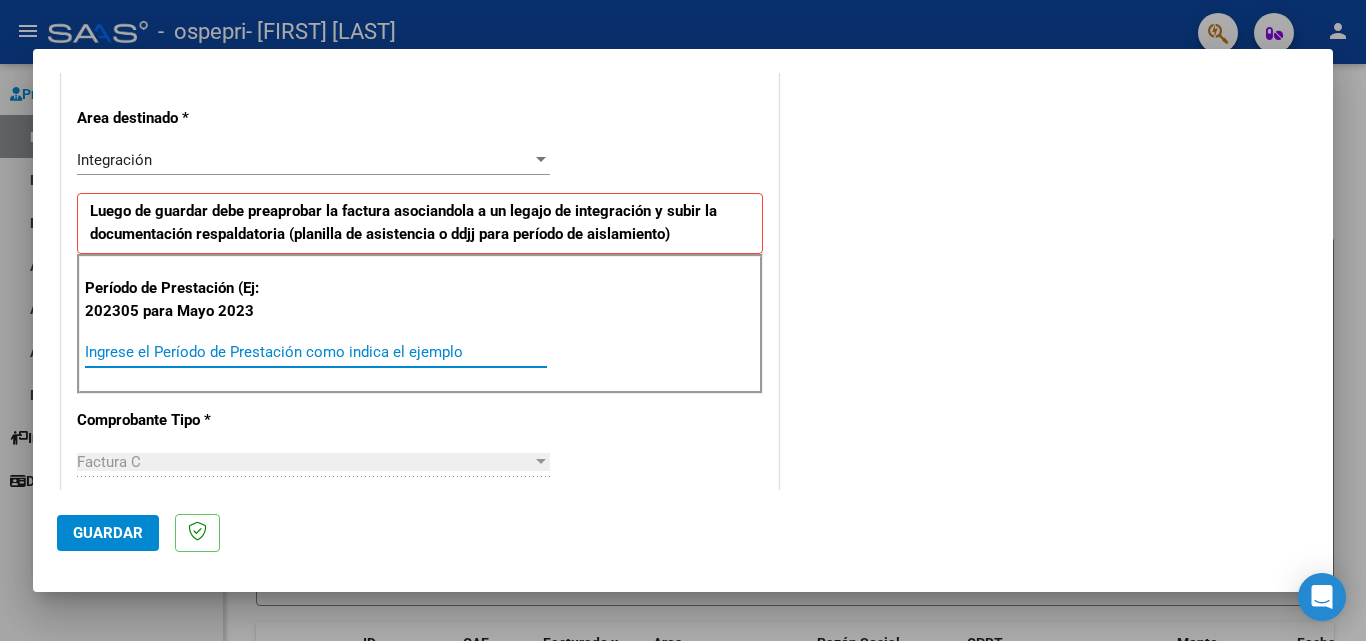 click on "Ingrese el Período de Prestación como indica el ejemplo" at bounding box center (316, 352) 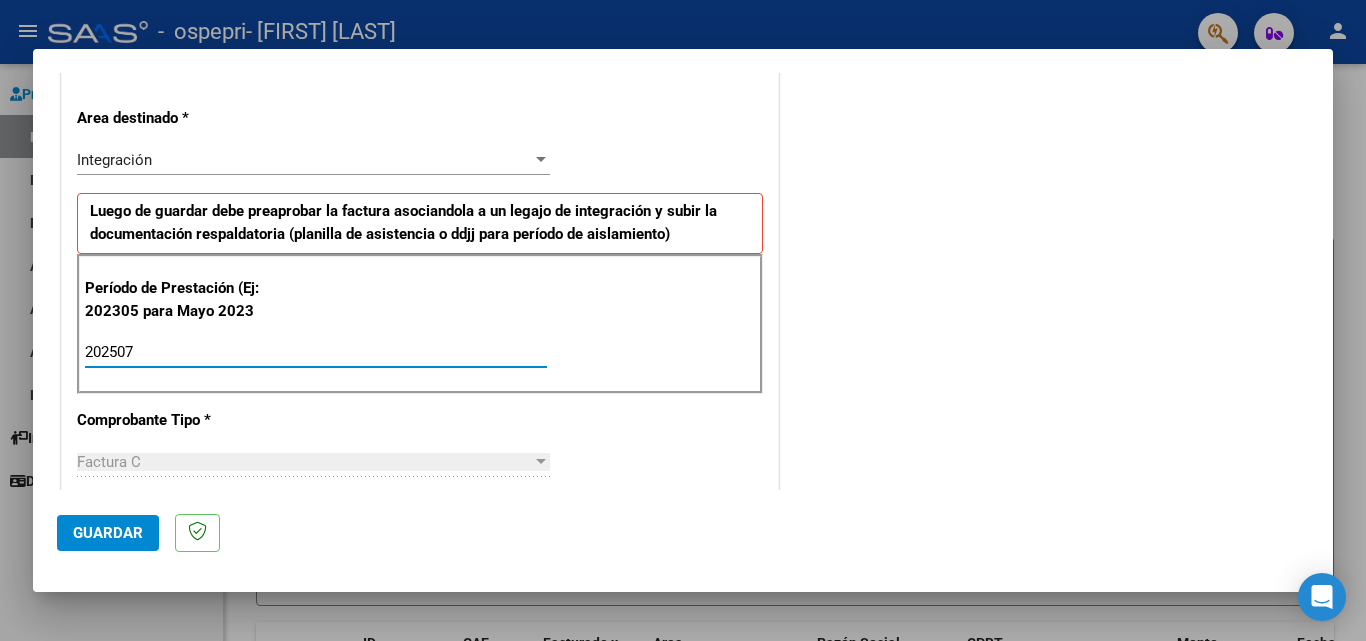 type on "202507" 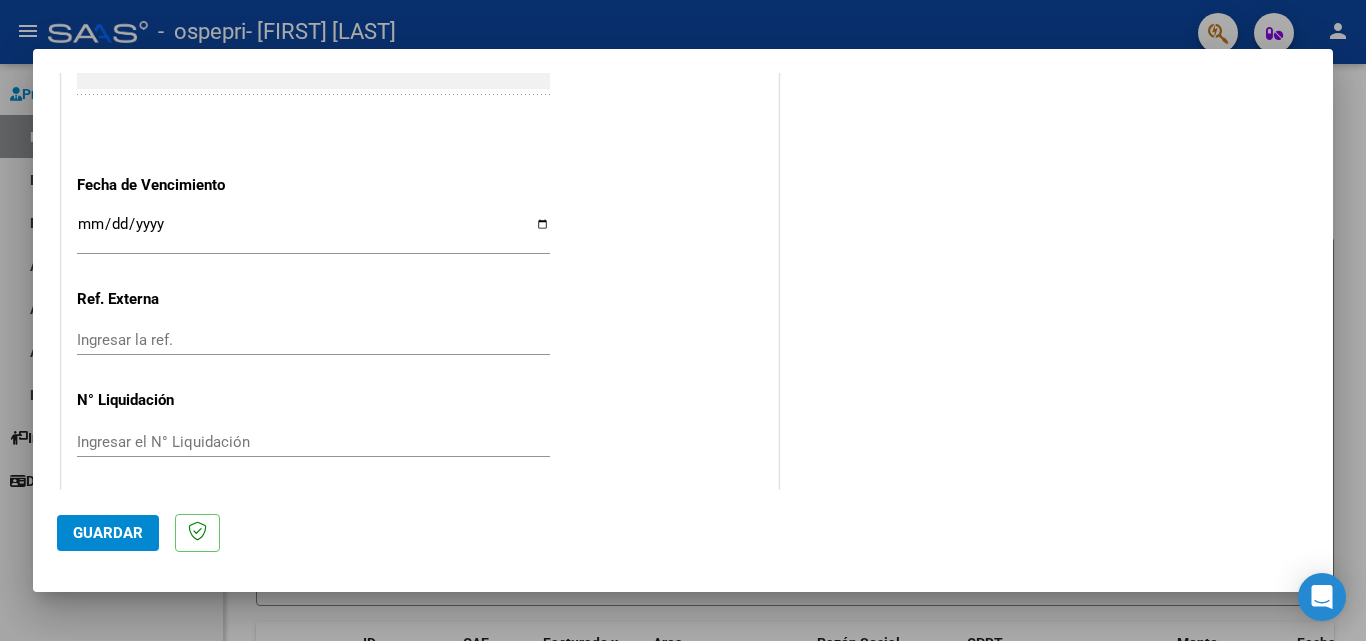 scroll, scrollTop: 1305, scrollLeft: 0, axis: vertical 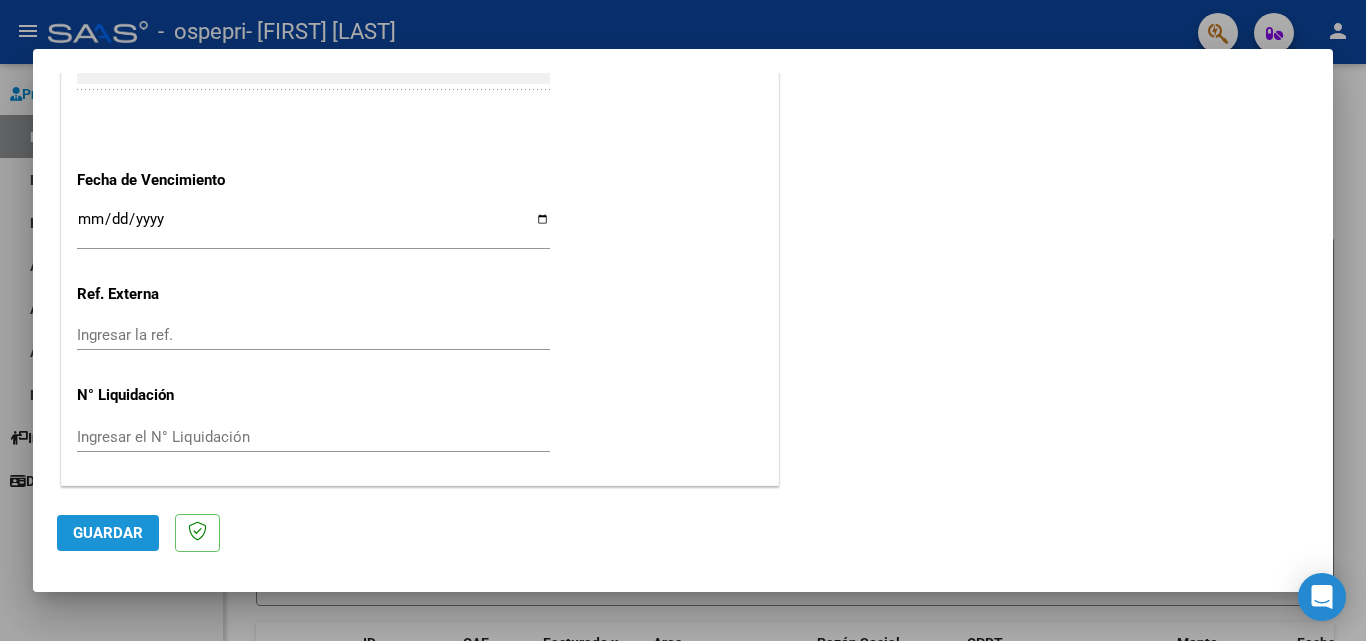 click on "Guardar" 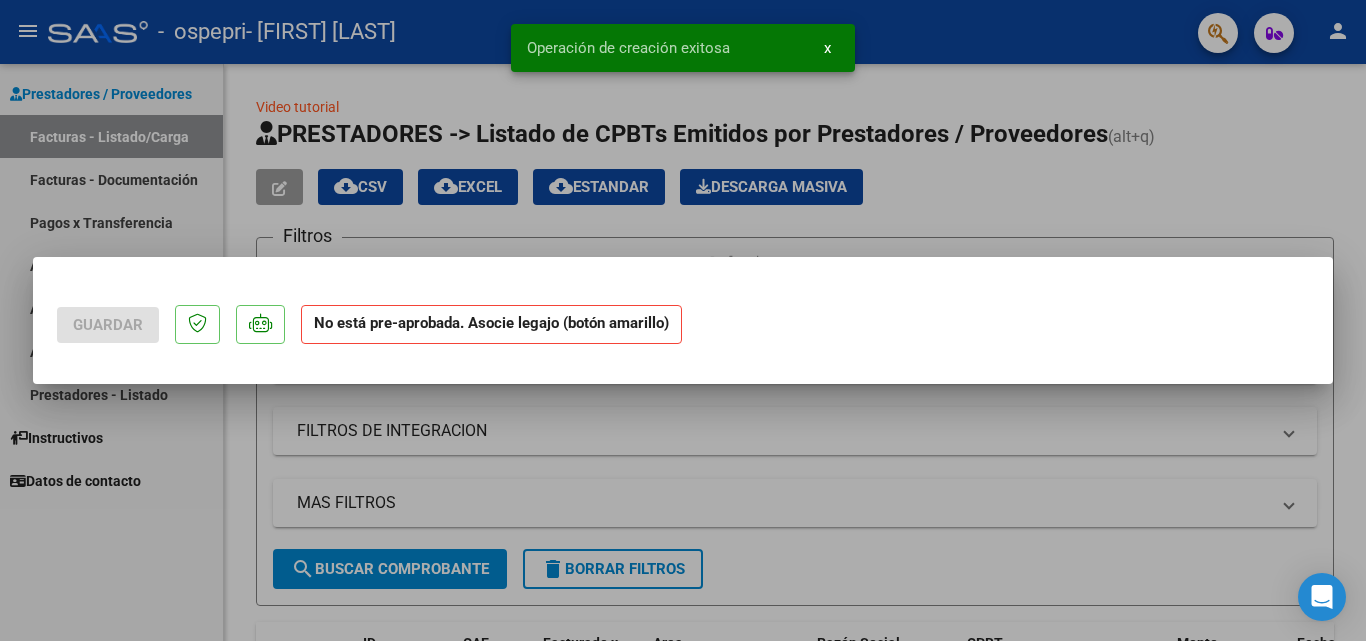 scroll, scrollTop: 0, scrollLeft: 0, axis: both 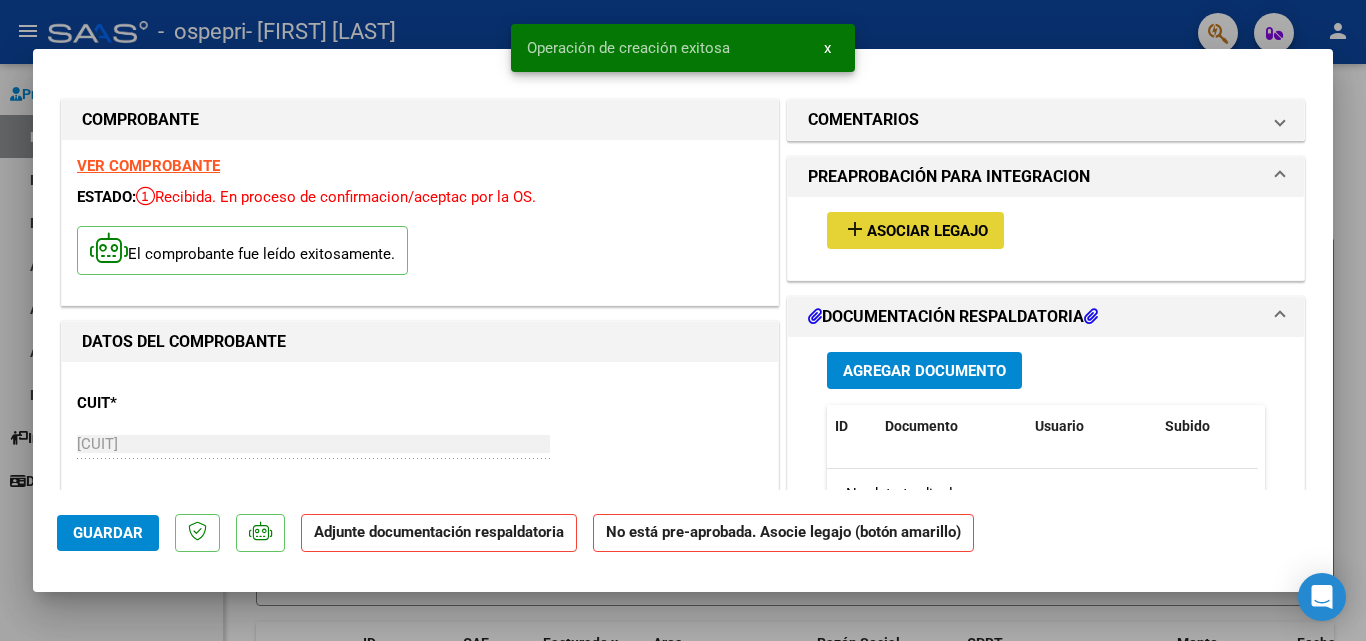 click on "Asociar Legajo" at bounding box center (927, 231) 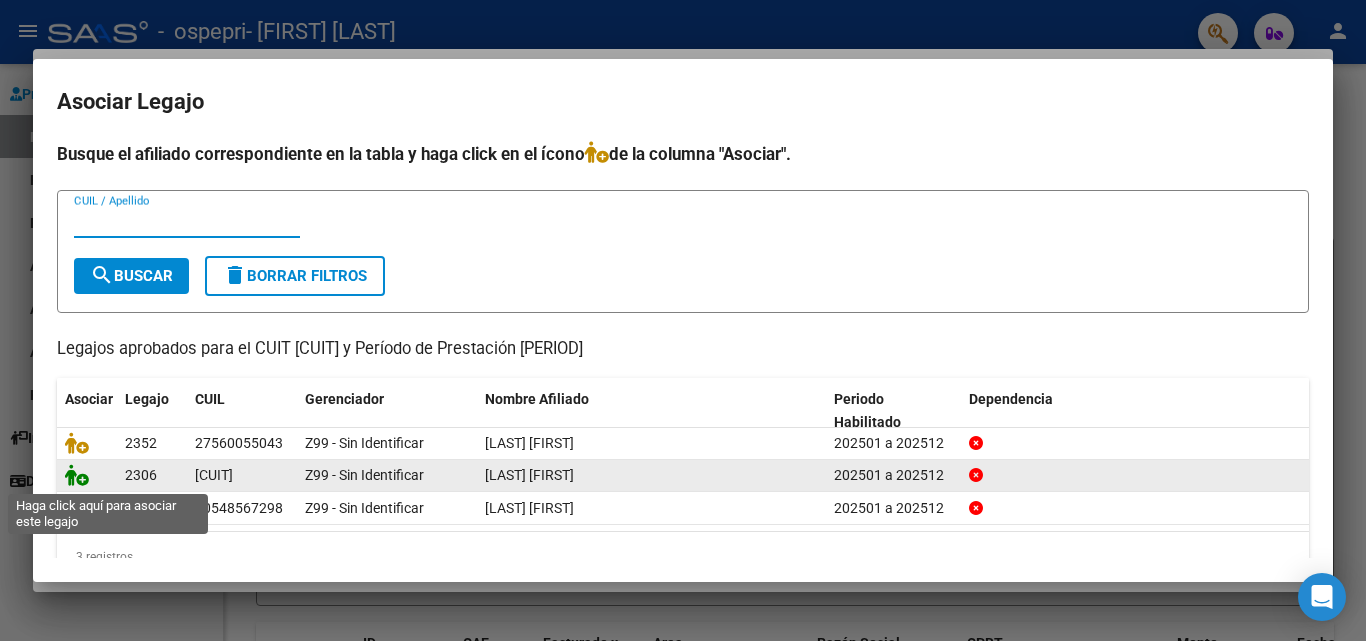 click 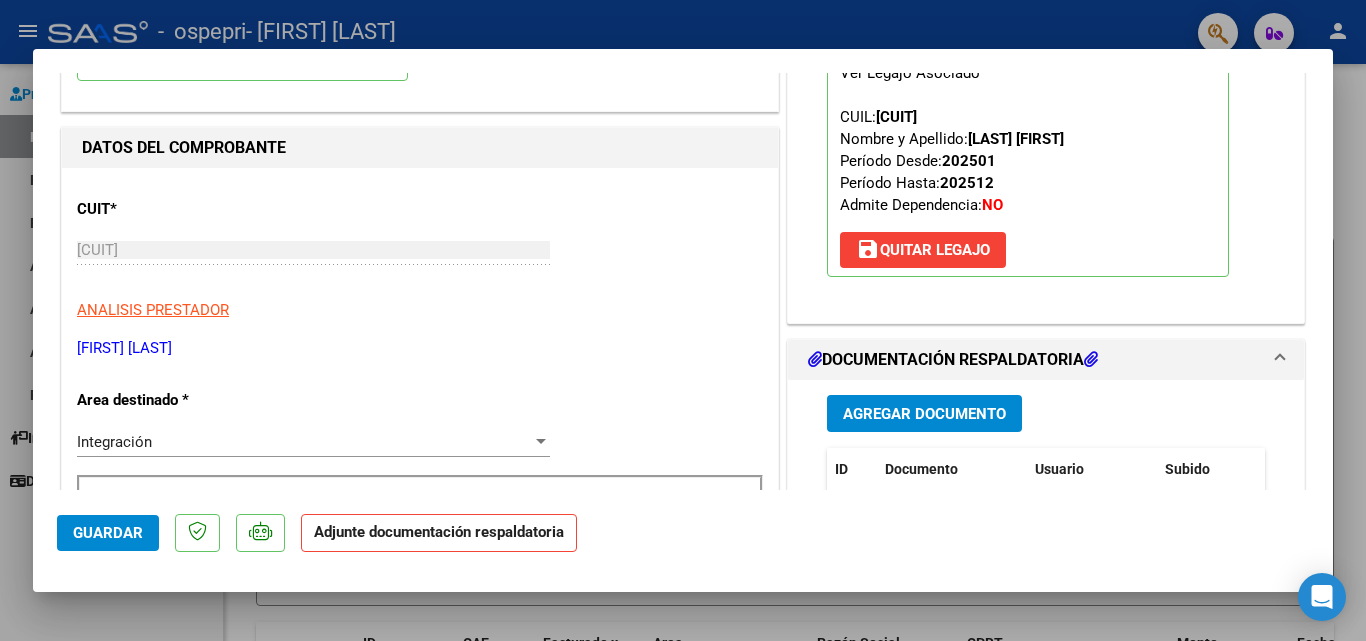 scroll, scrollTop: 200, scrollLeft: 0, axis: vertical 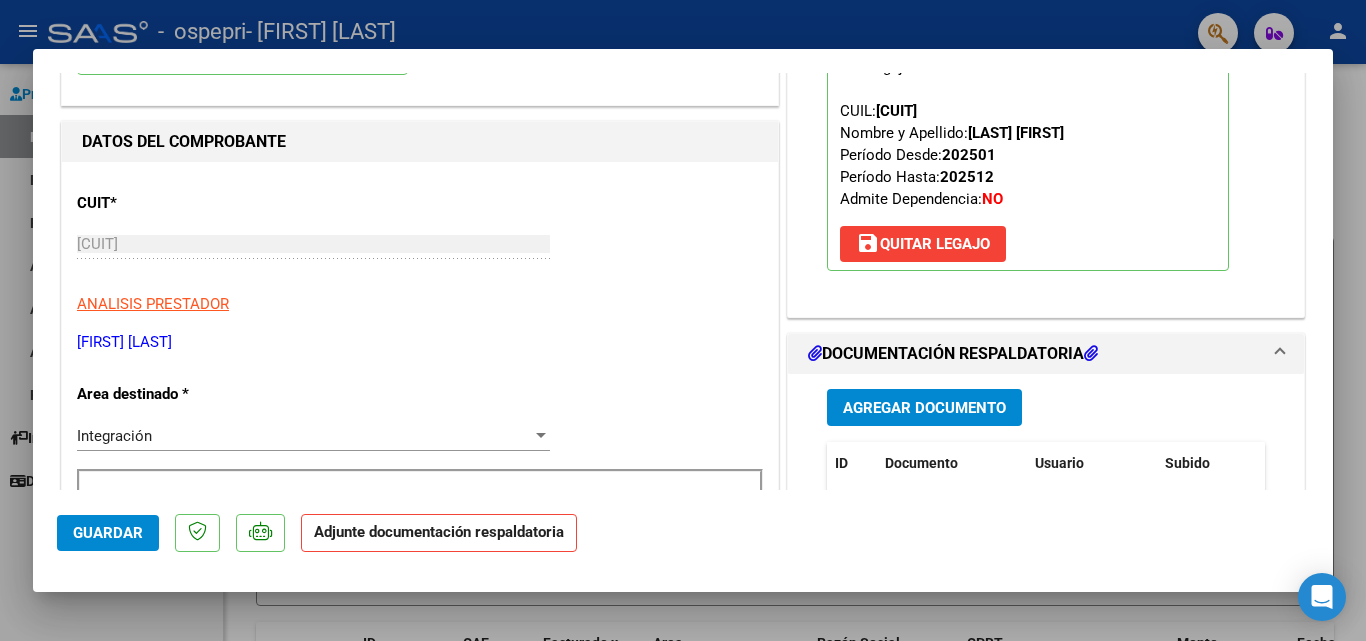 click on "Agregar Documento" at bounding box center [924, 408] 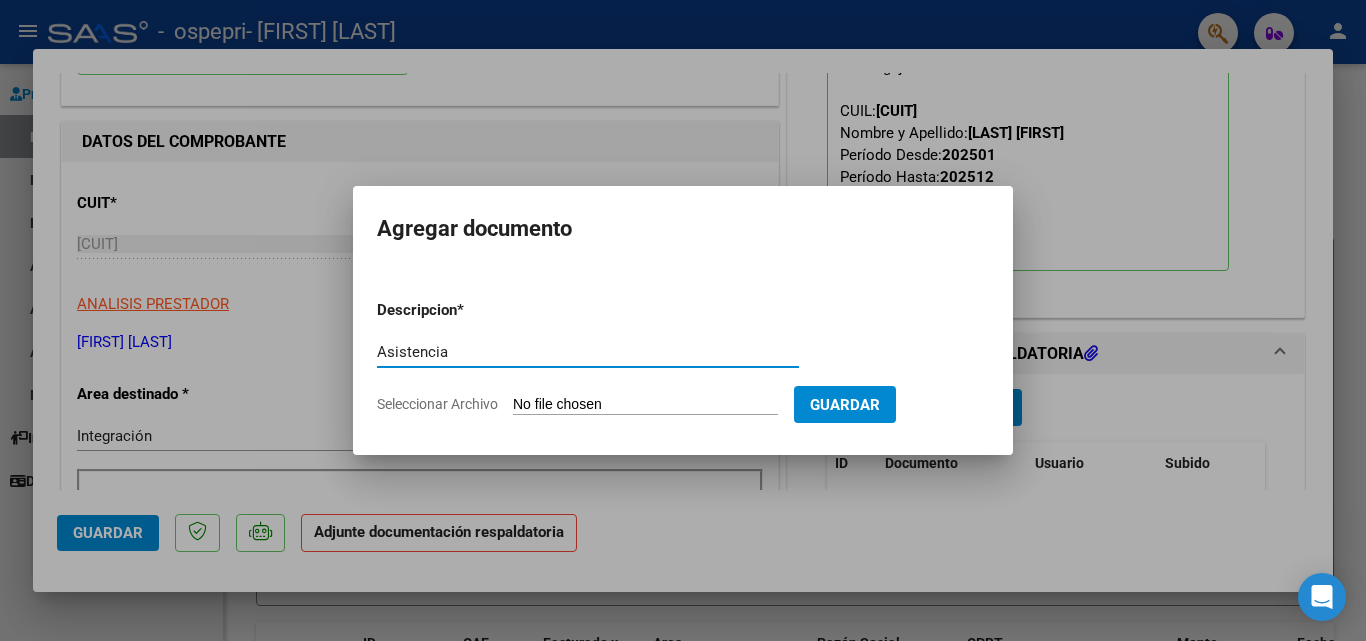 click on "Seleccionar Archivo" 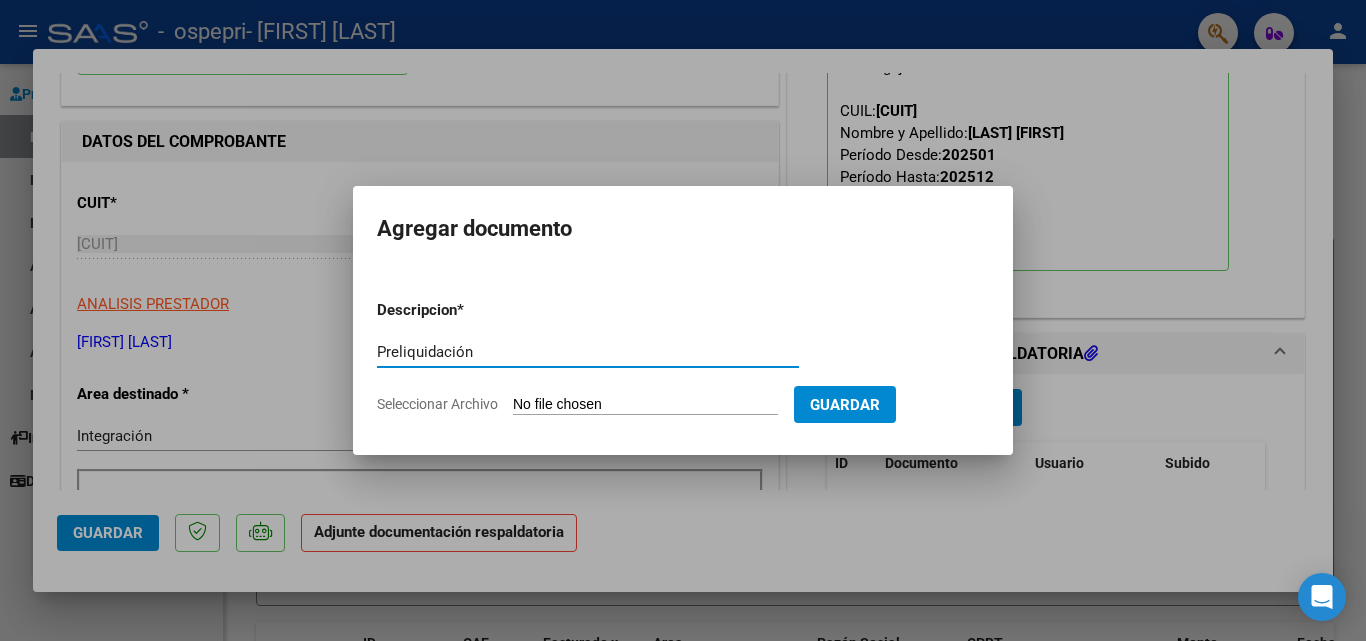 type on "Preliquidación" 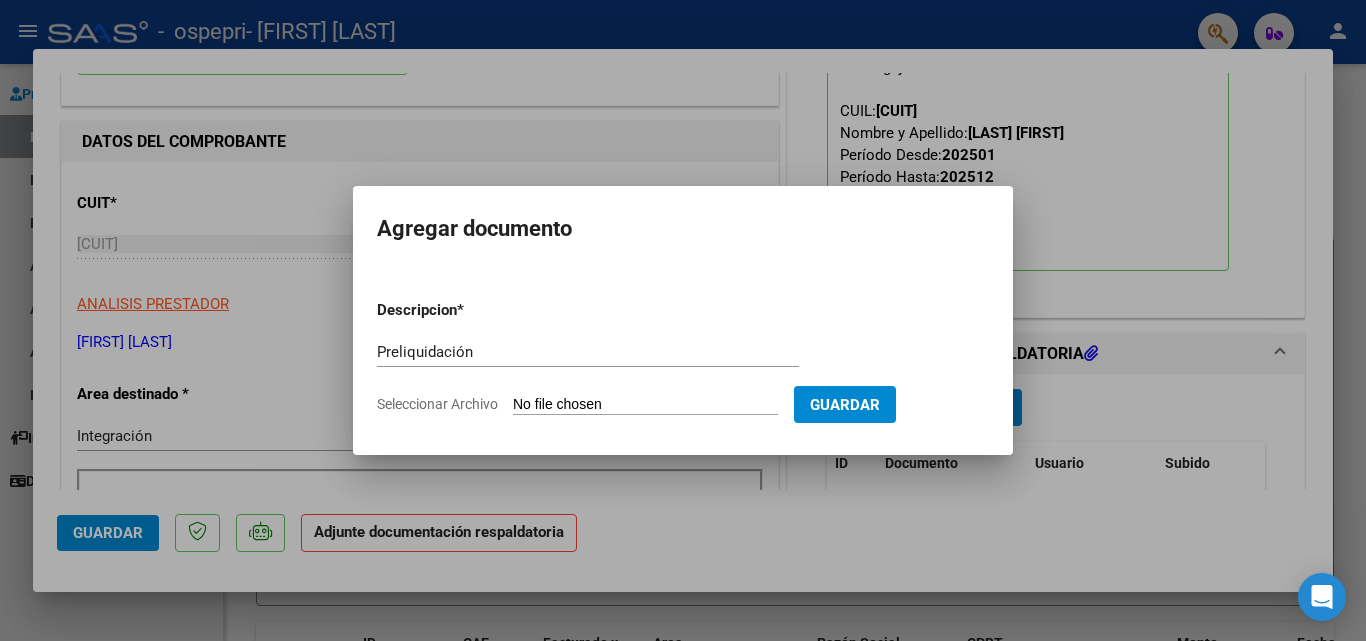 type on "C:\fakepath\[FILENAME].pdf" 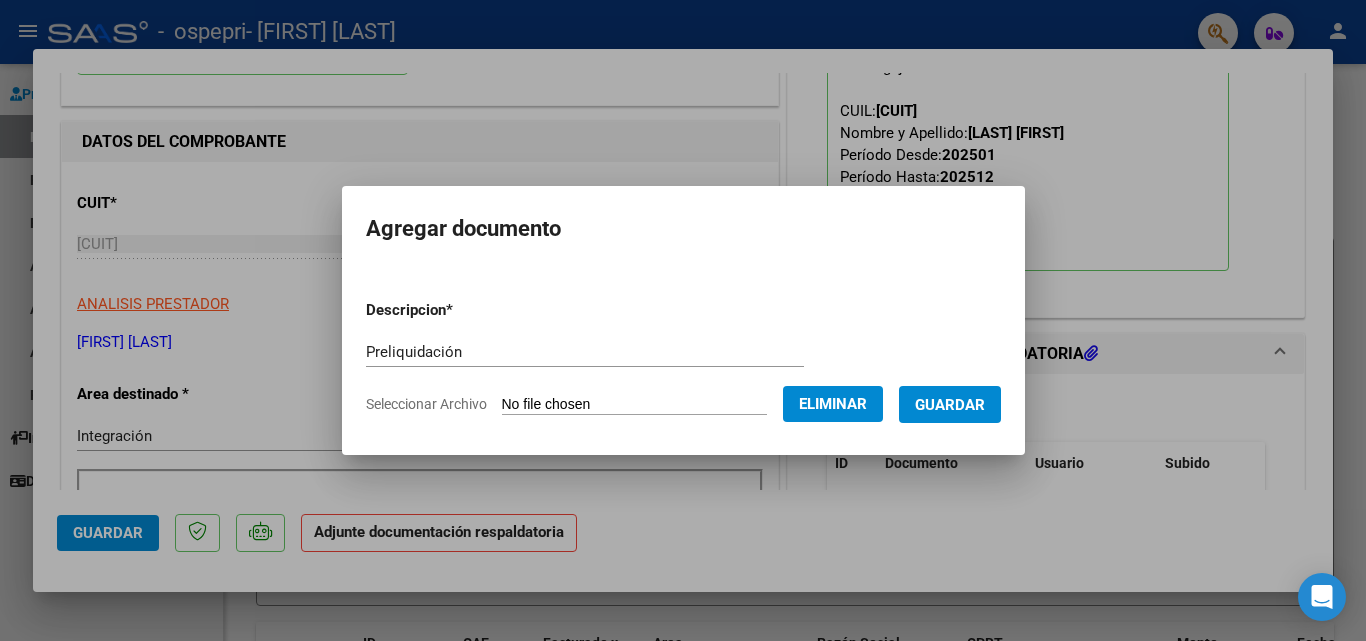 click on "Guardar" at bounding box center (950, 405) 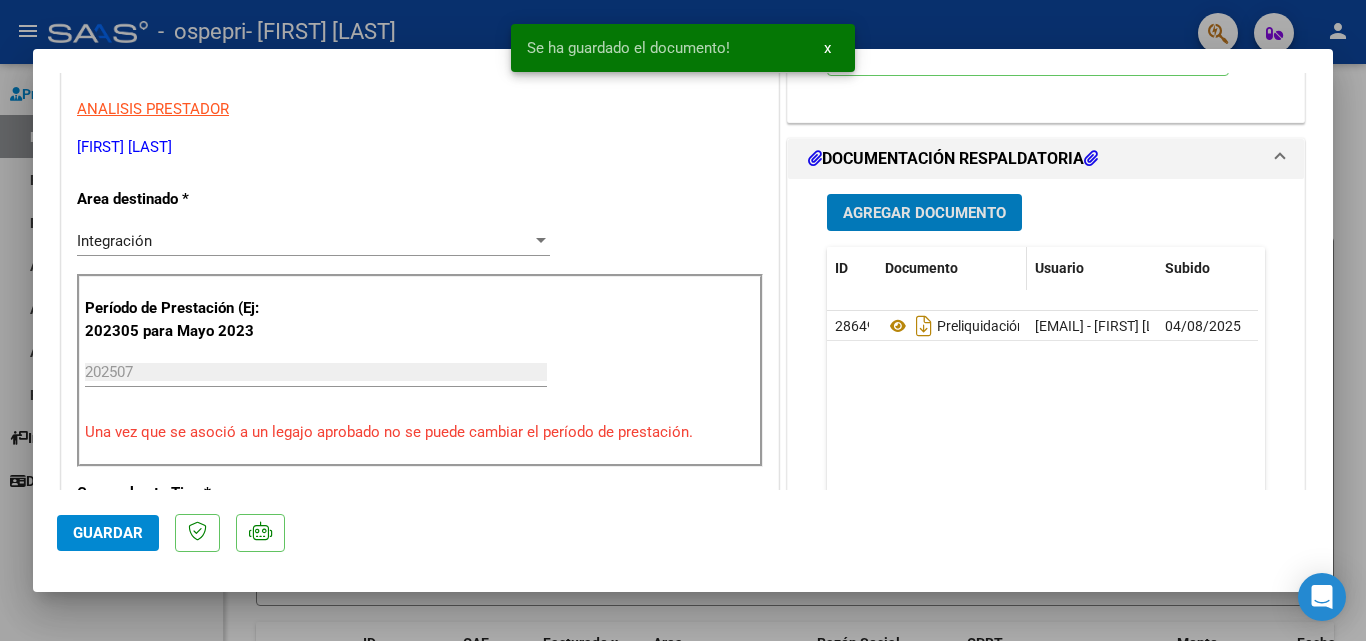 scroll, scrollTop: 400, scrollLeft: 0, axis: vertical 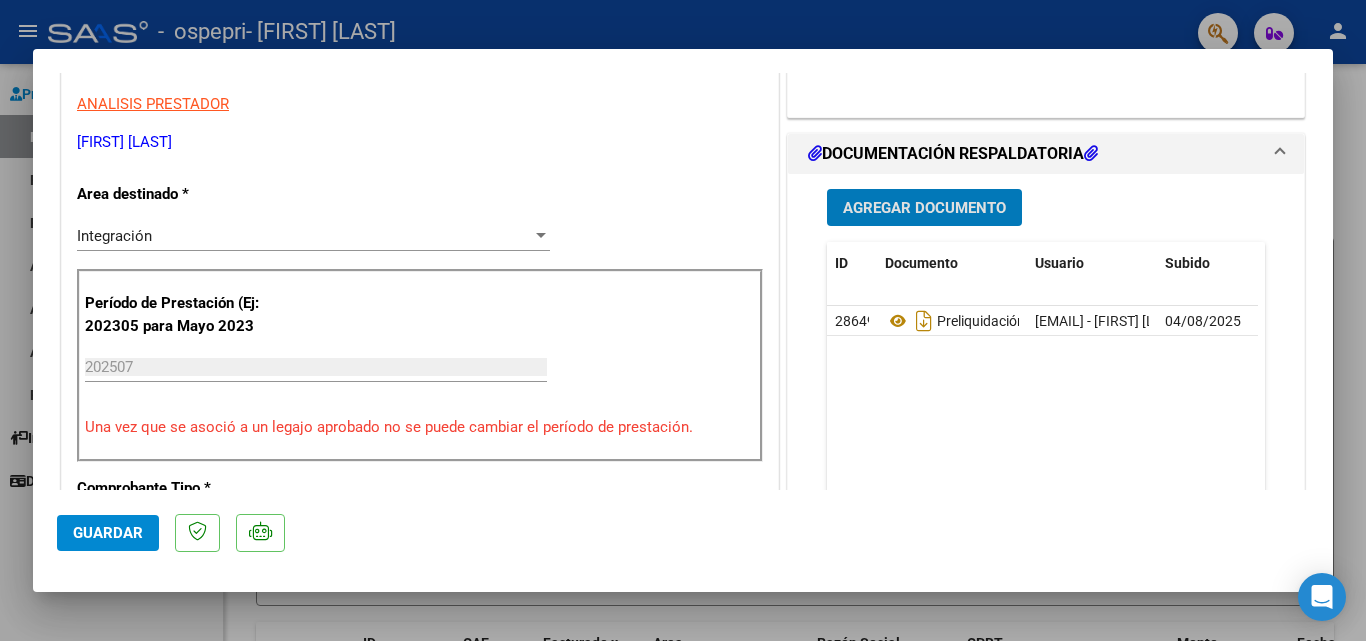 click on "Agregar Documento" at bounding box center [924, 208] 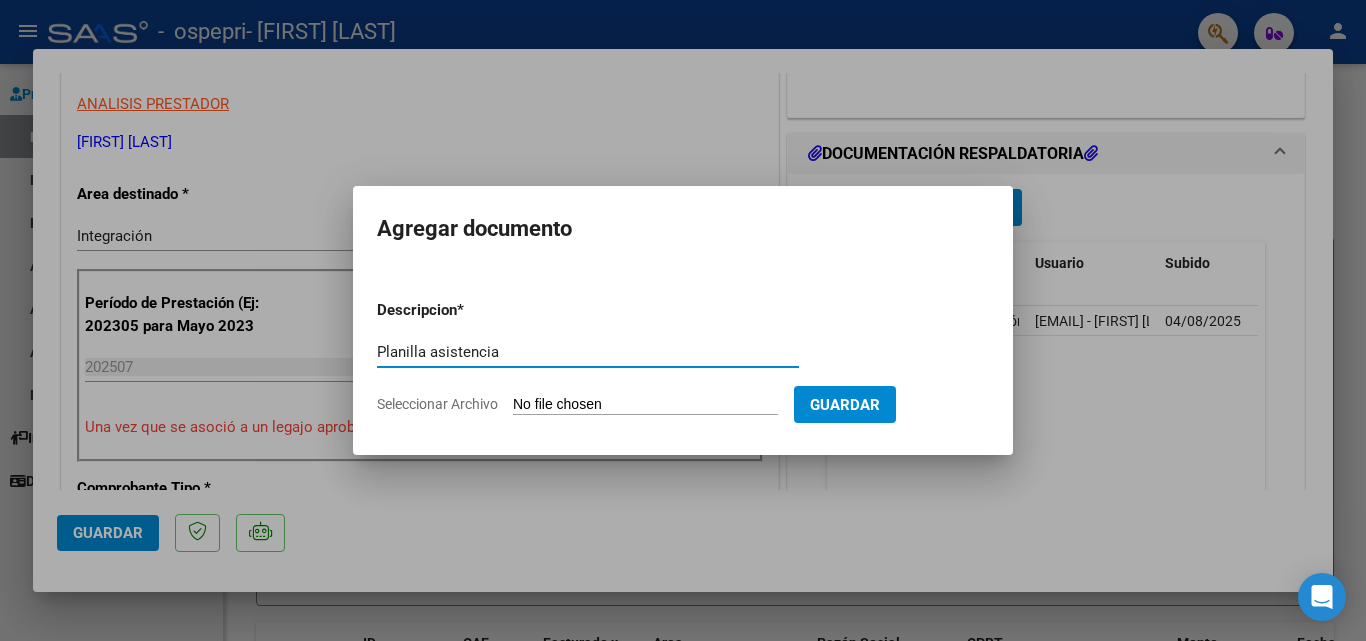 type on "Planilla asistencia" 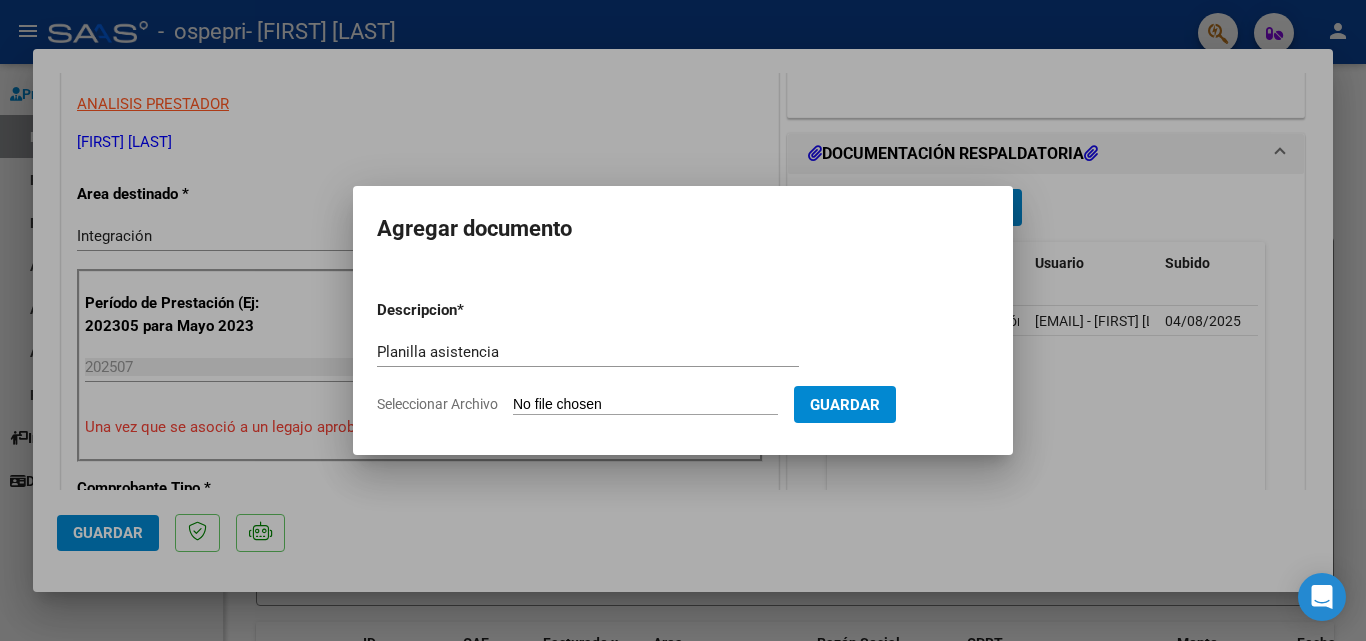 type on "C:\fakepath\Planilla asistencia [FILENAME] julio 25.pdf" 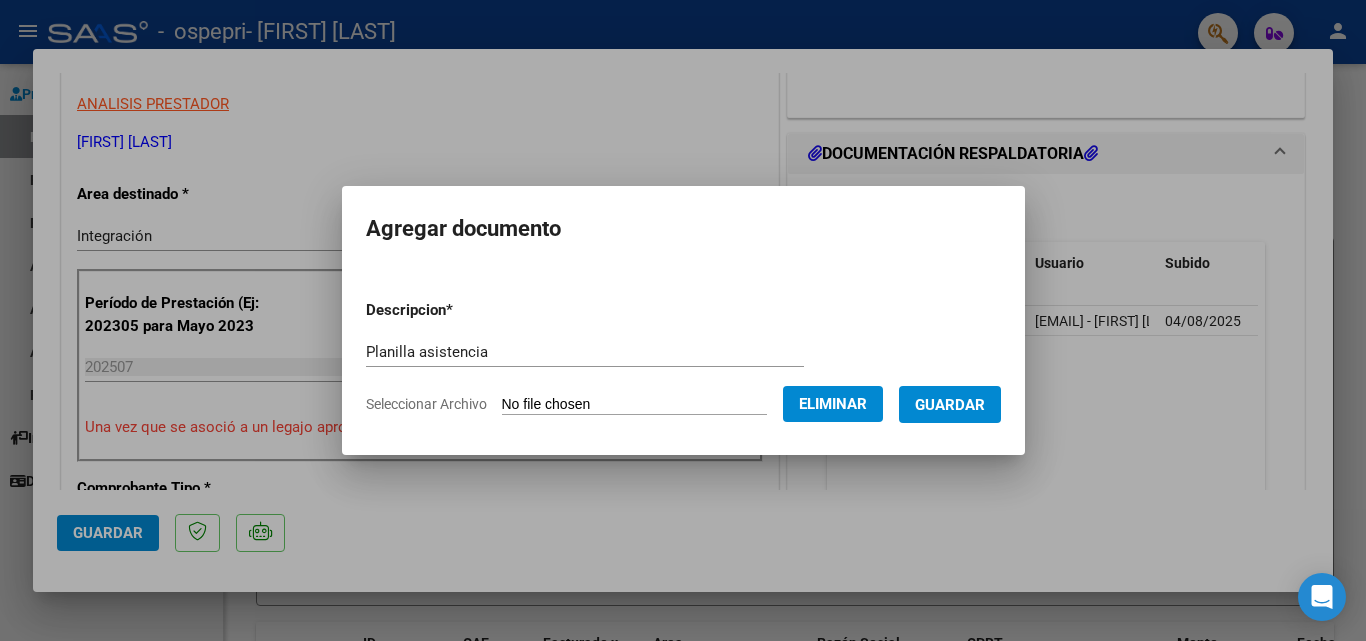 click on "Guardar" at bounding box center [950, 405] 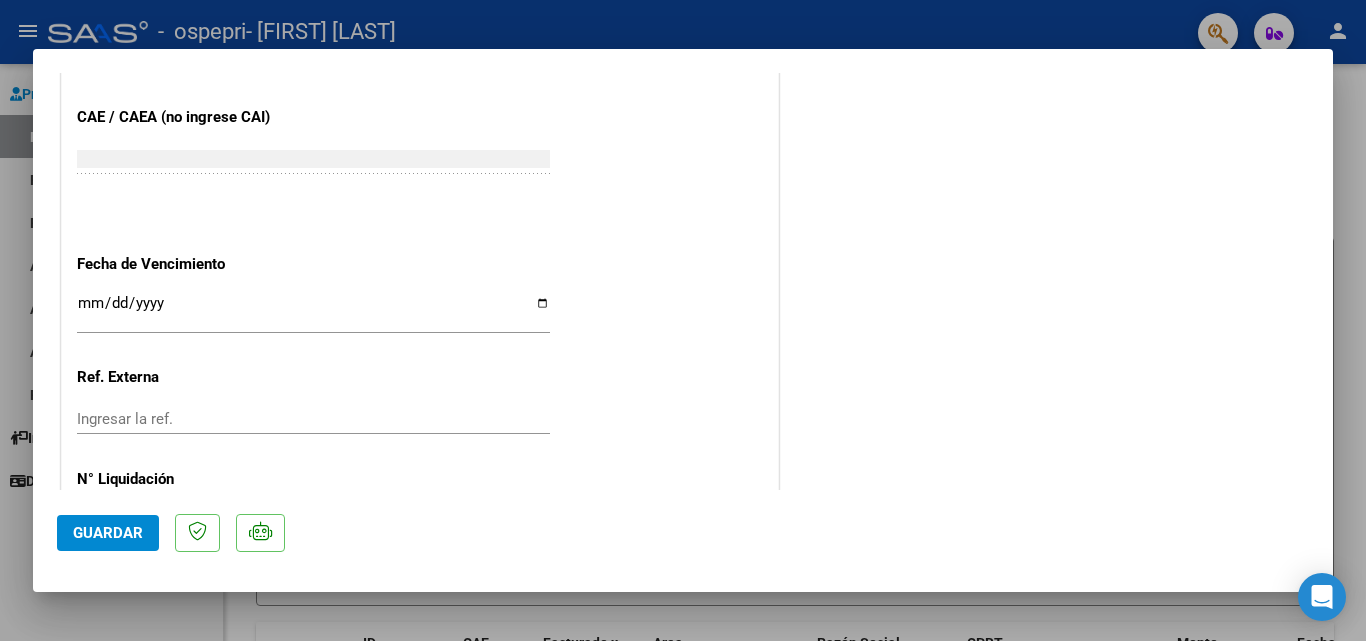 scroll, scrollTop: 1373, scrollLeft: 0, axis: vertical 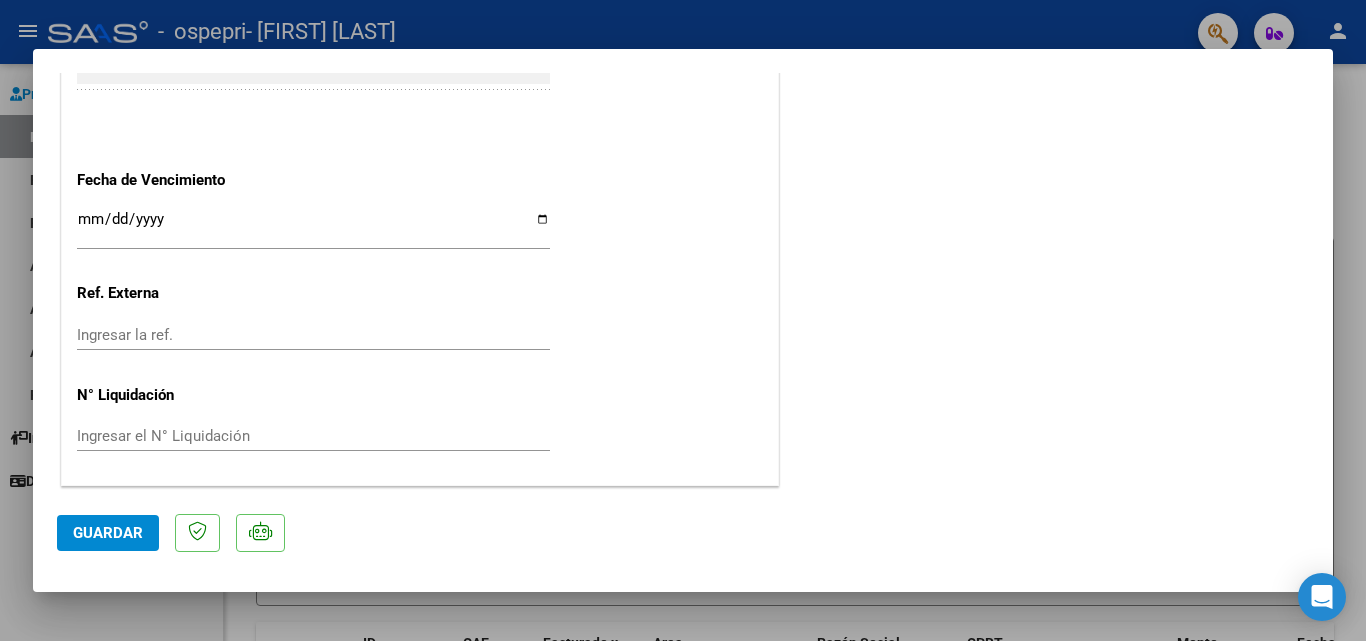 click on "Guardar" 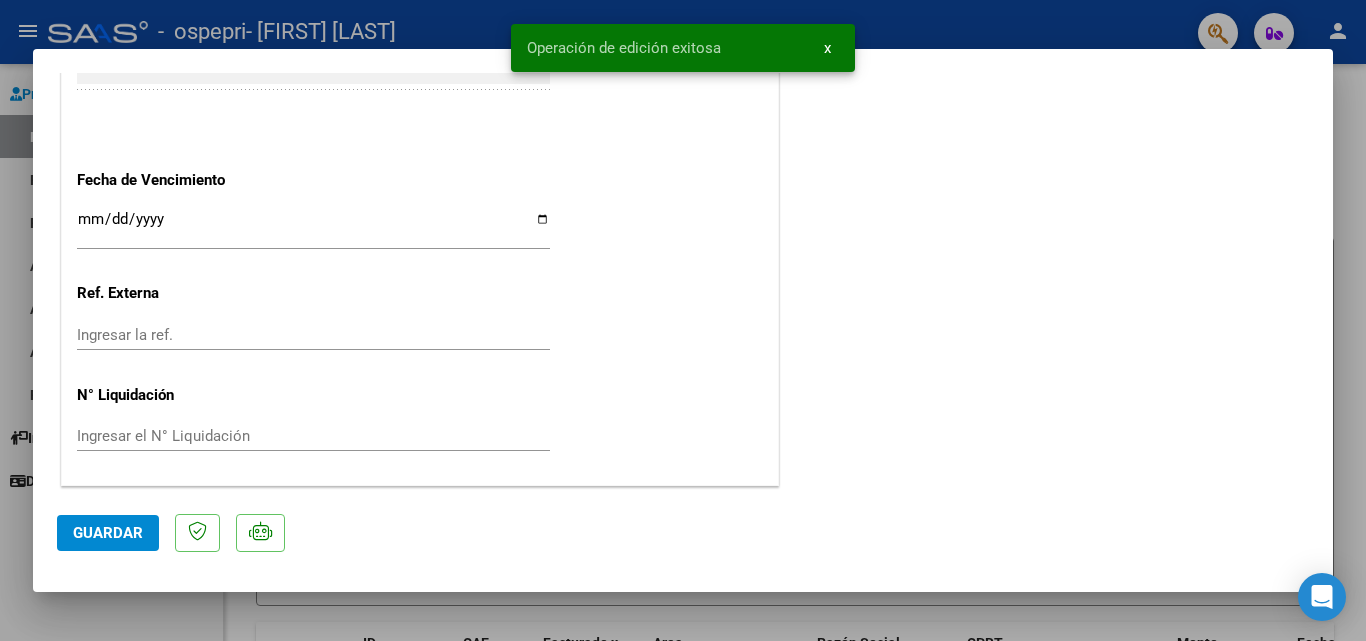 click at bounding box center [683, 320] 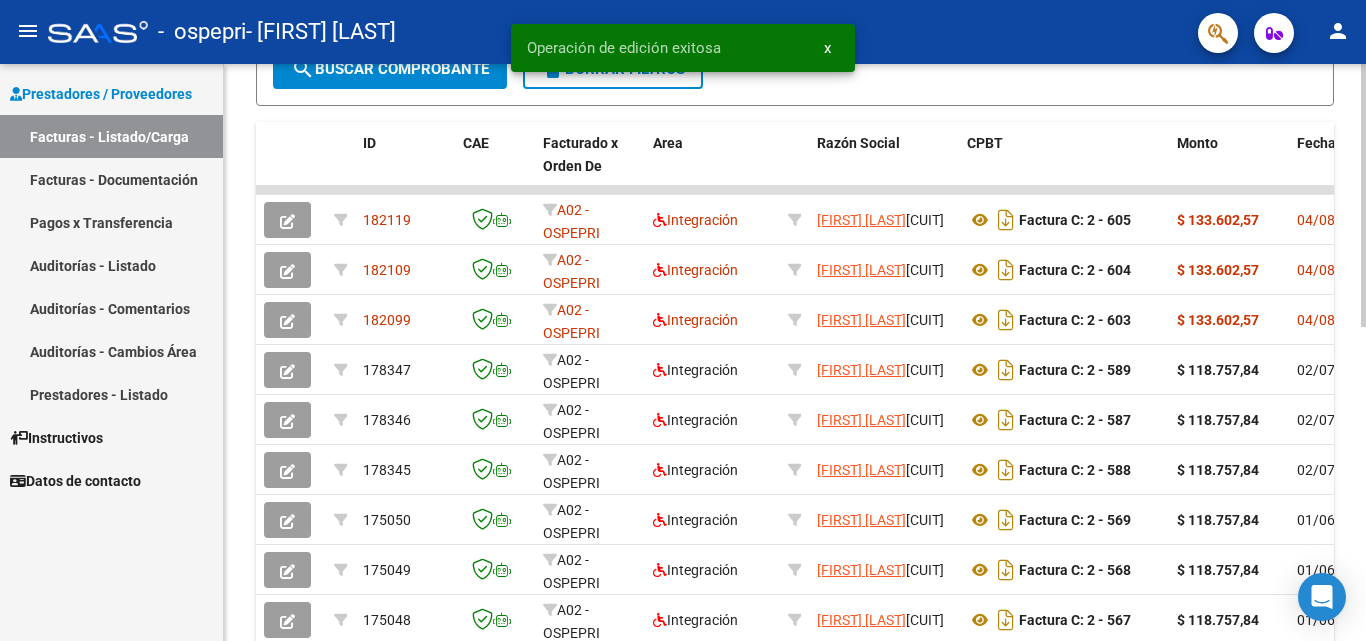 scroll, scrollTop: 0, scrollLeft: 0, axis: both 